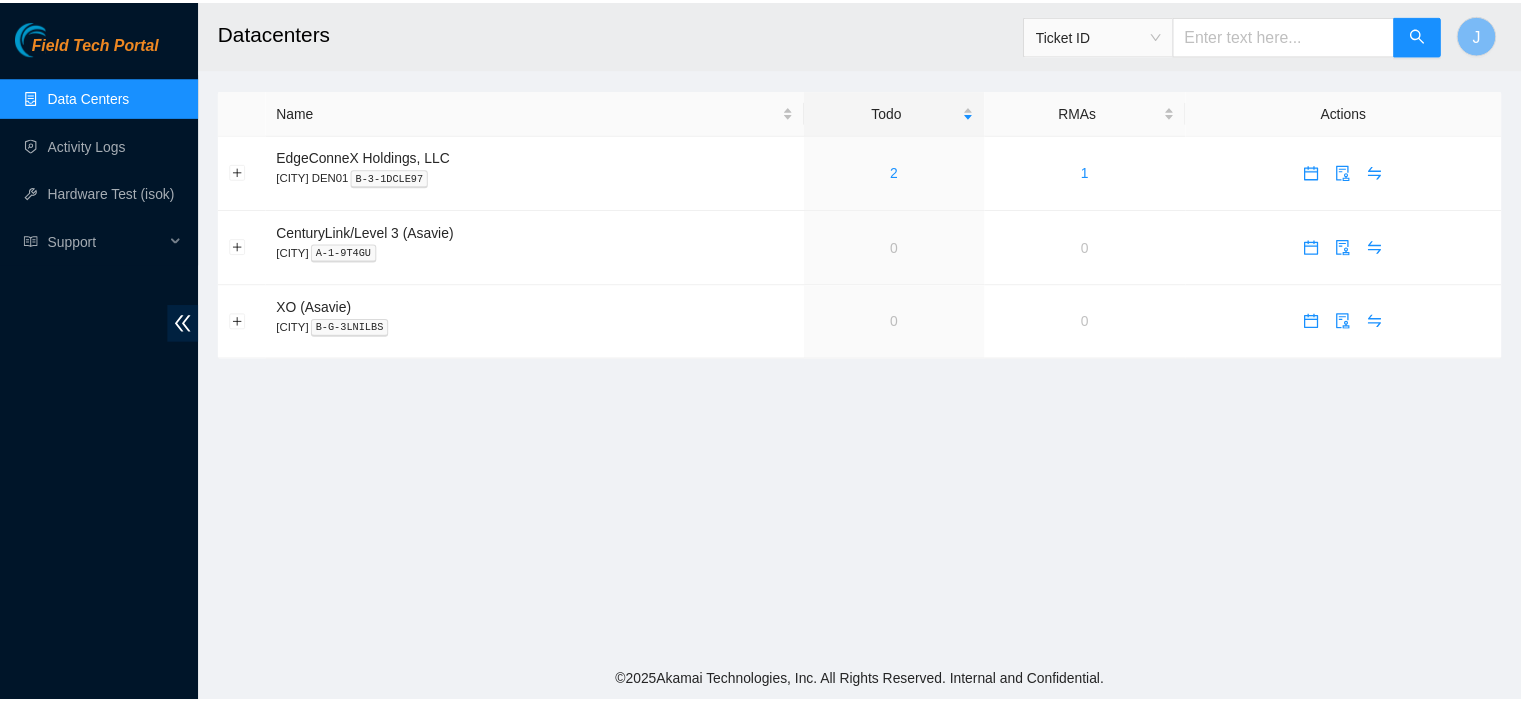 scroll, scrollTop: 0, scrollLeft: 0, axis: both 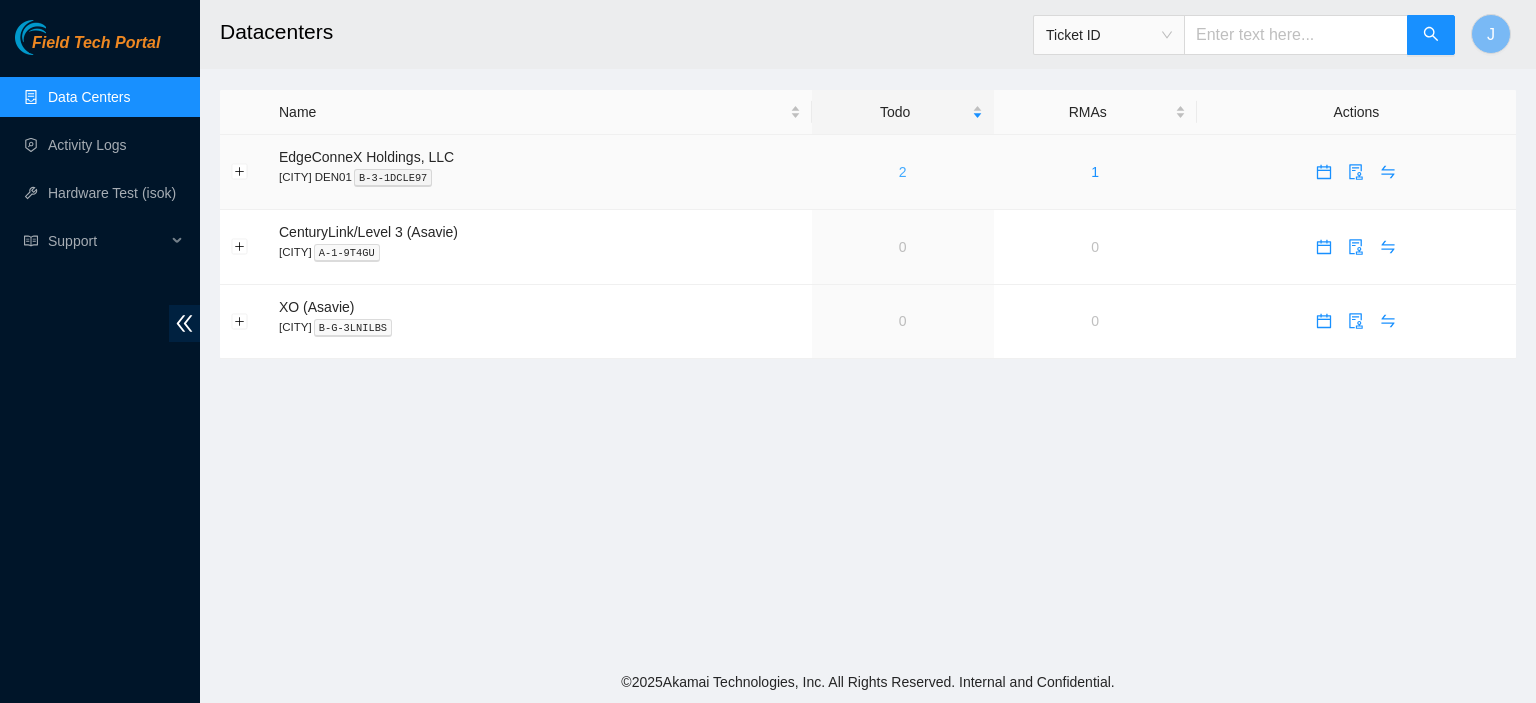 click on "2" at bounding box center [903, 172] 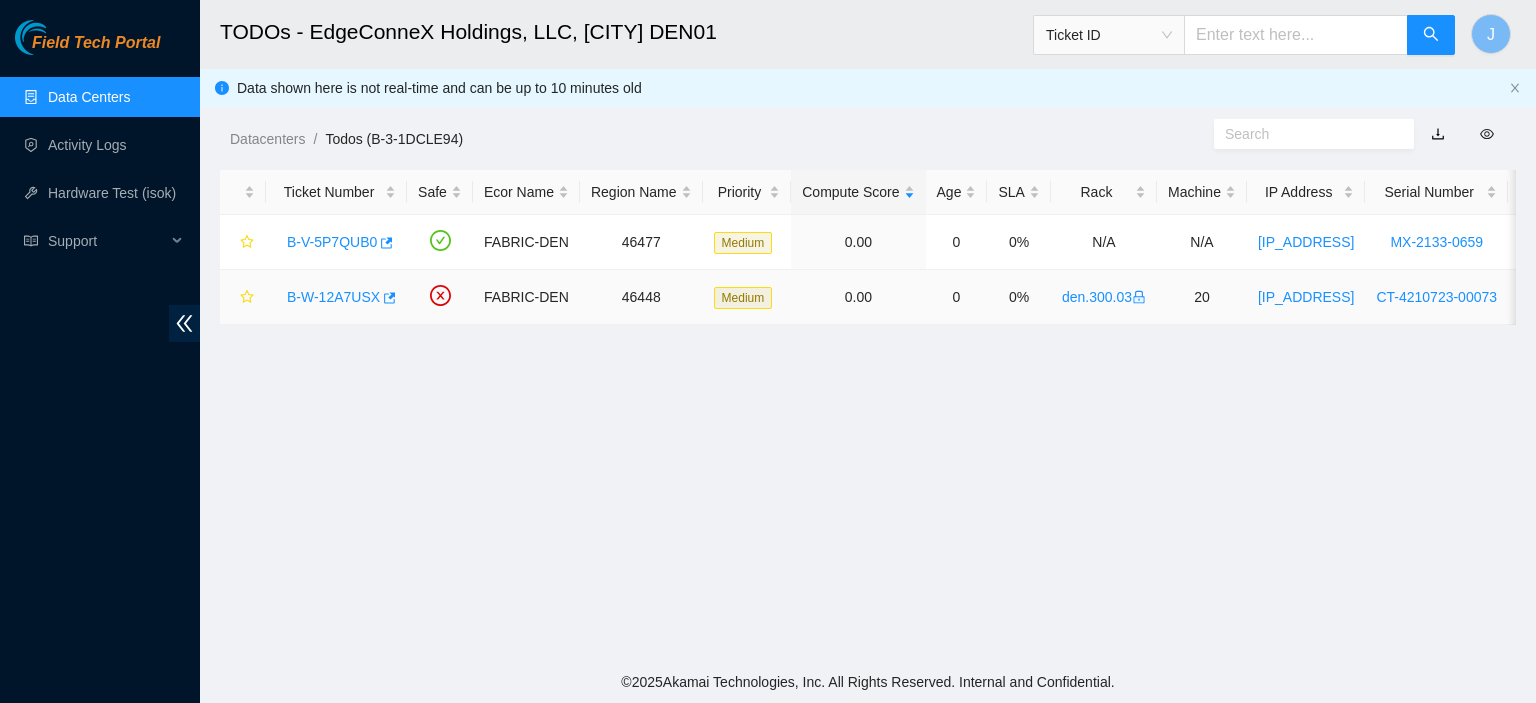 click on "B-W-12A7USX" at bounding box center [333, 297] 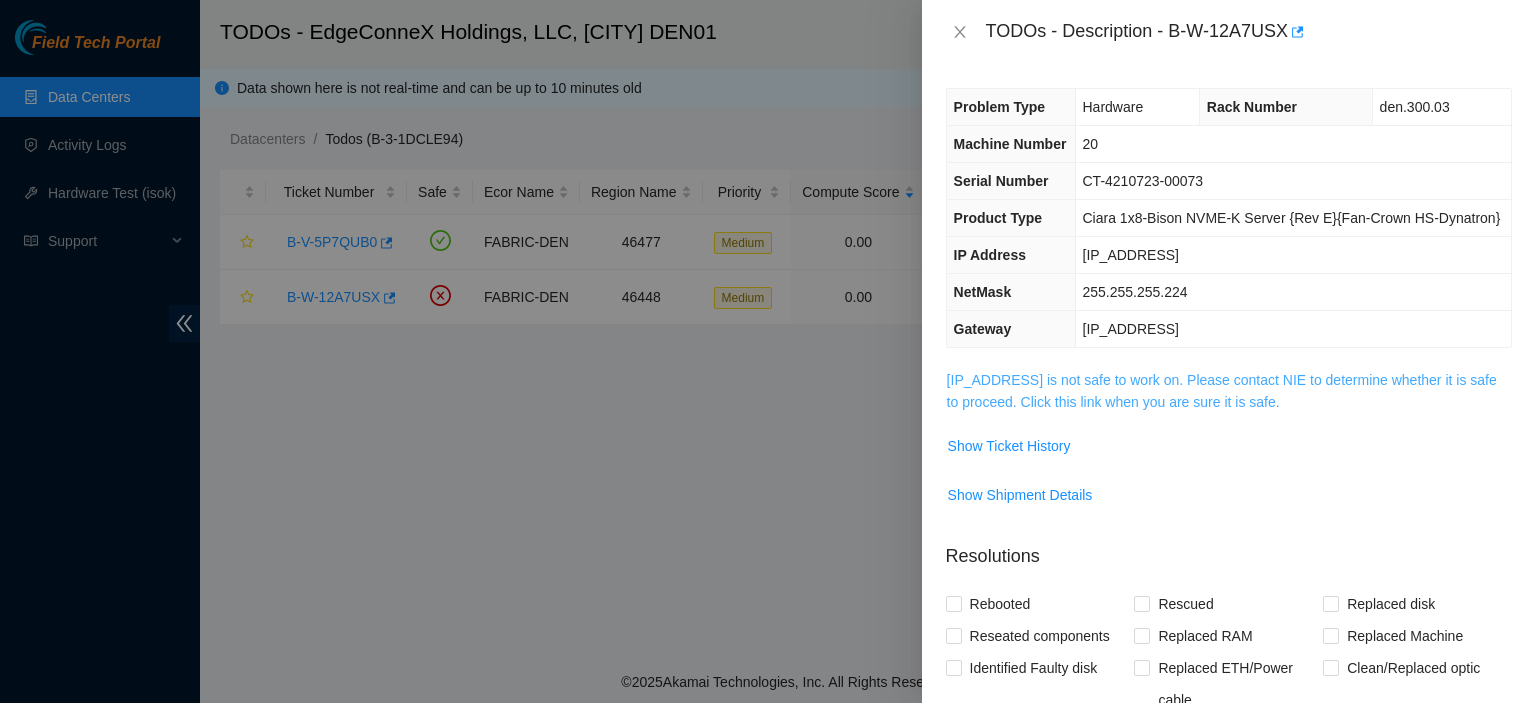 click on "[IP_ADDRESS] is not safe to work on. Please contact NIE to determine whether it is safe to proceed. Click this link when you are sure it is safe." at bounding box center [1222, 391] 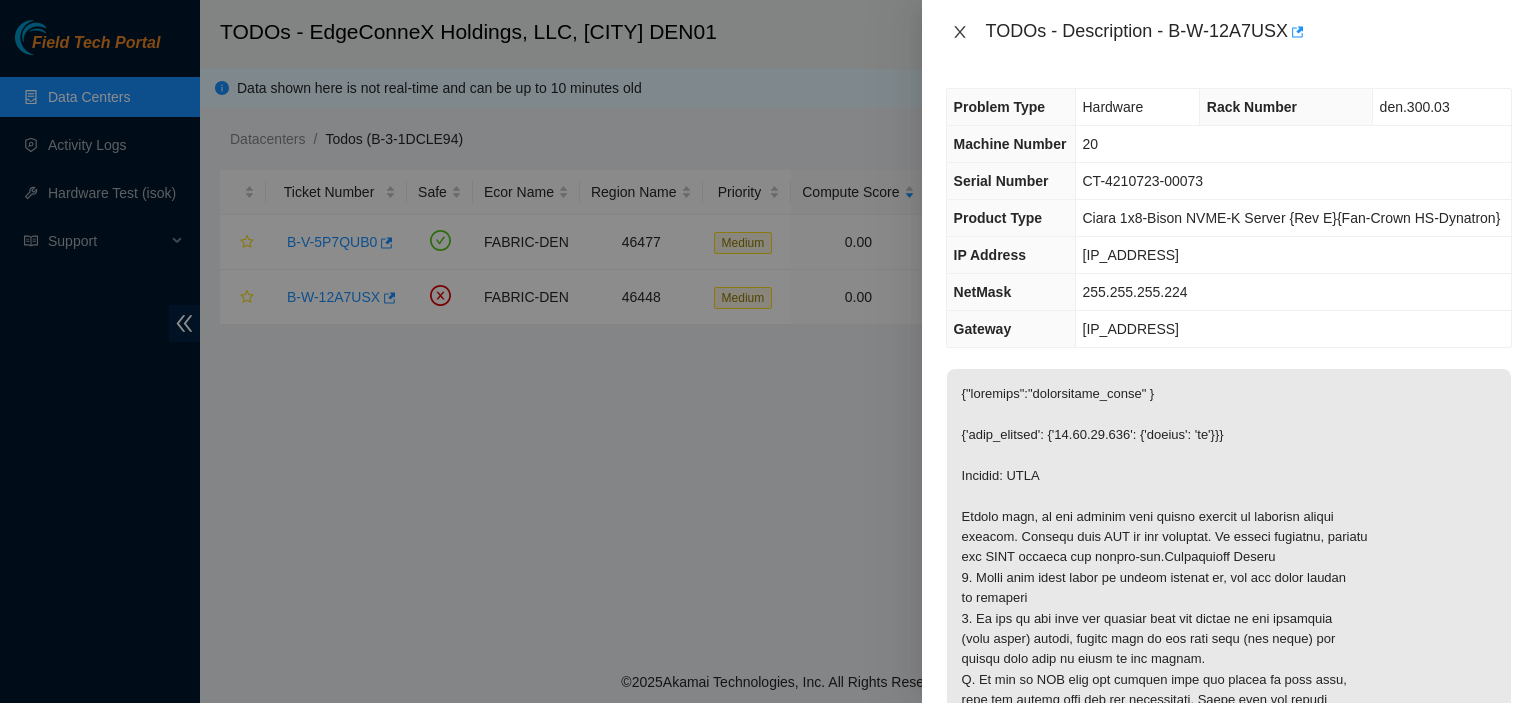 click 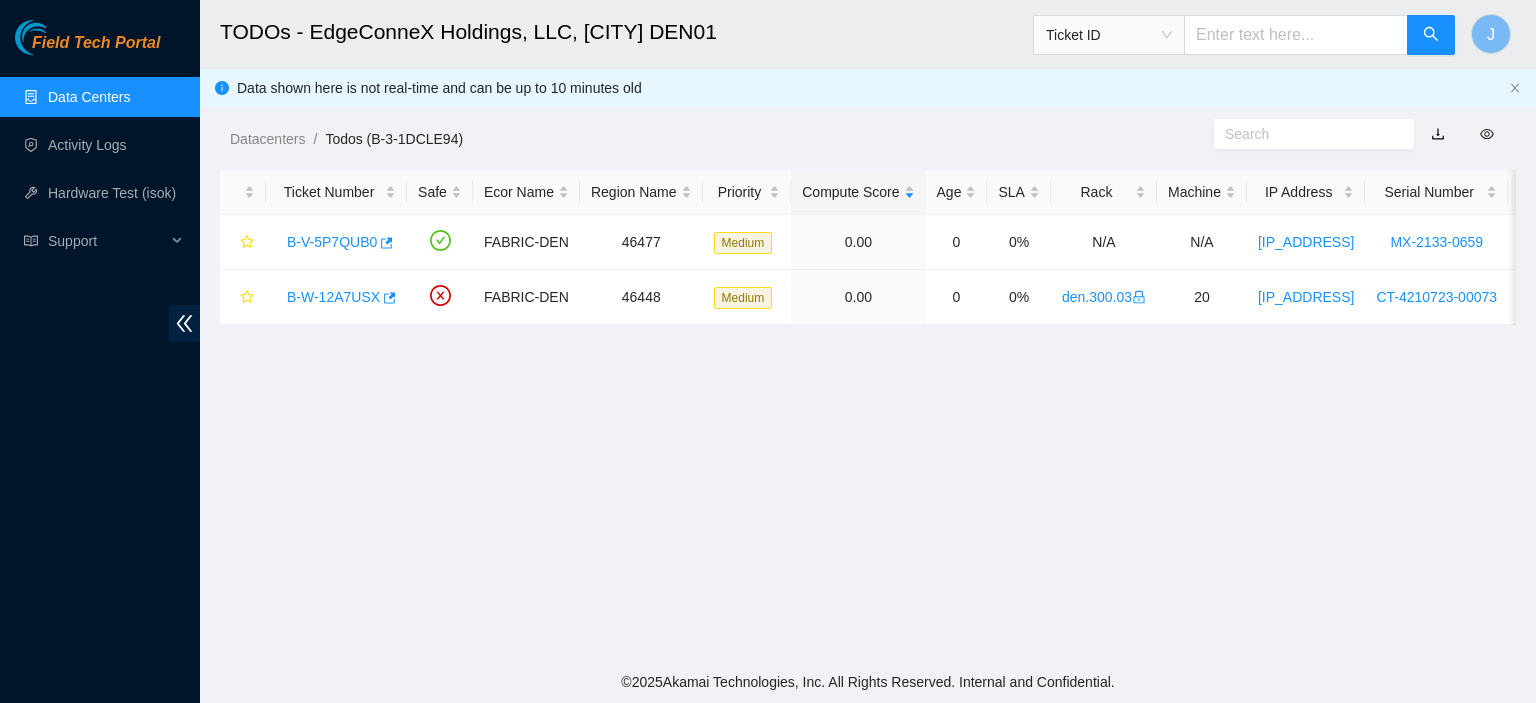 click on "Data Centers" at bounding box center (89, 97) 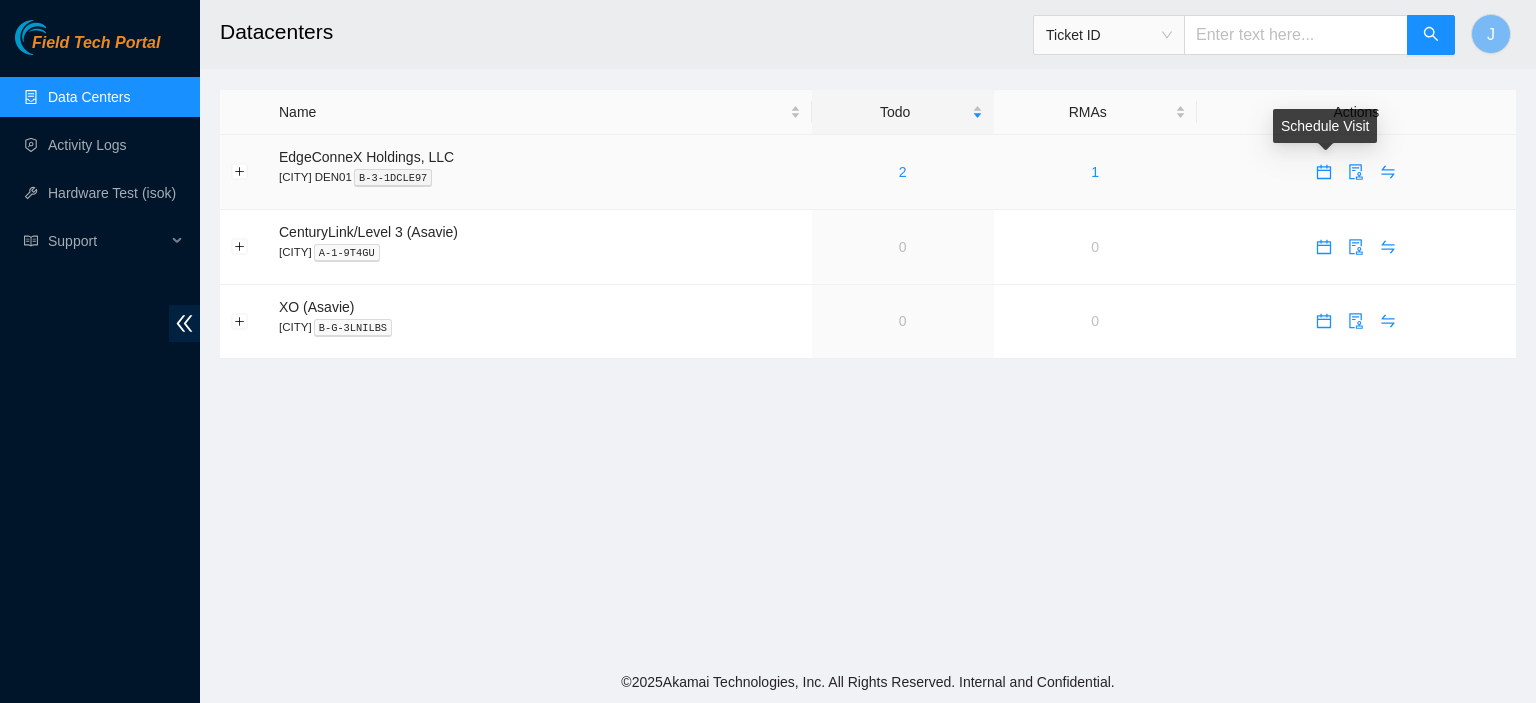 click 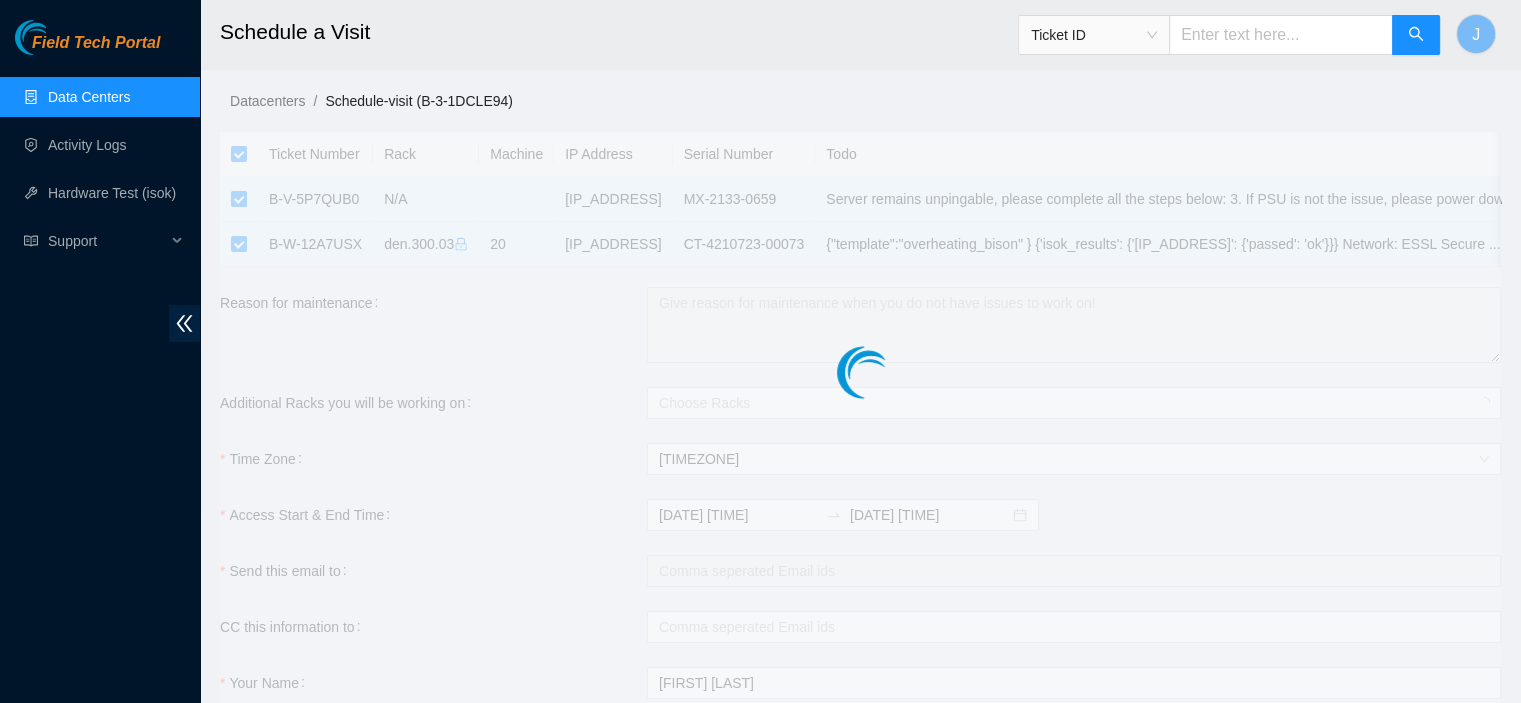 click at bounding box center [860, 332] 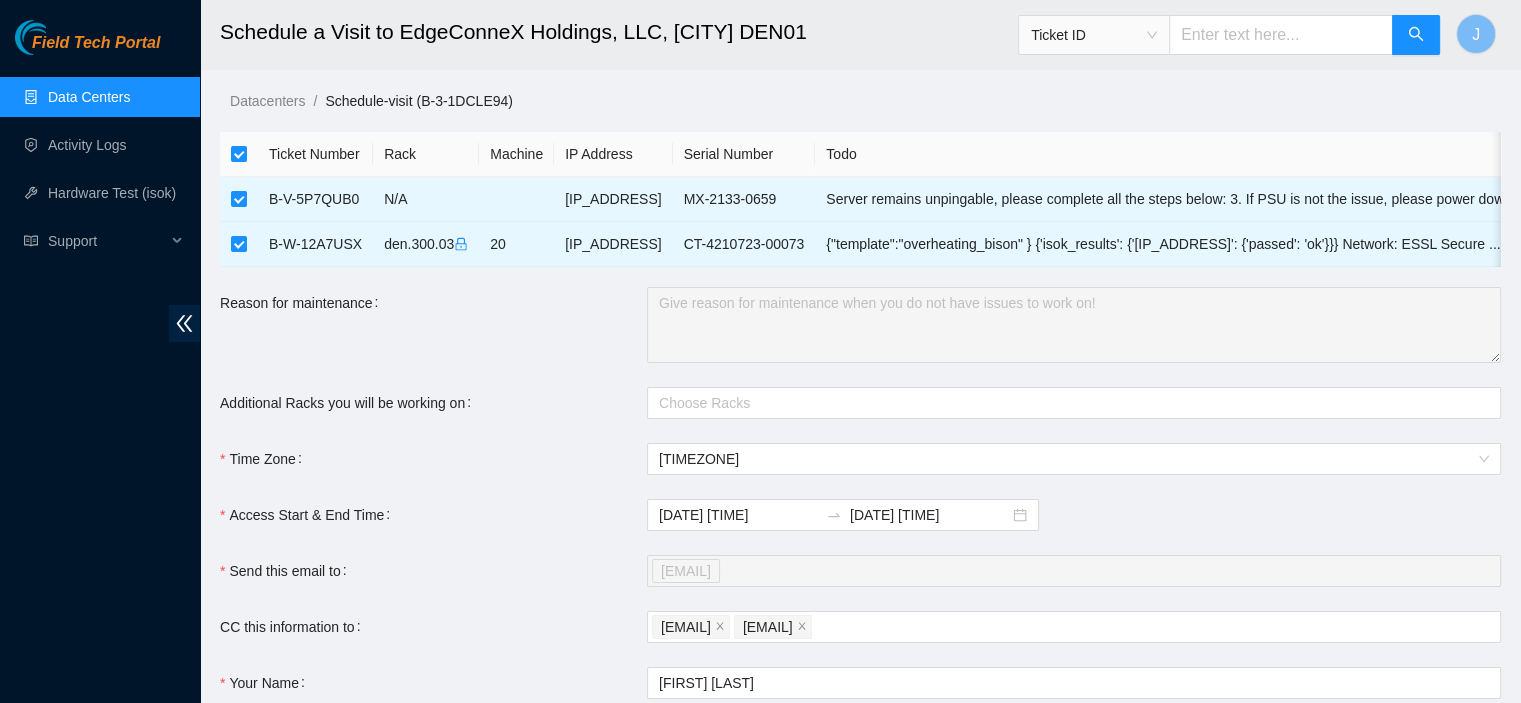 scroll, scrollTop: 244, scrollLeft: 0, axis: vertical 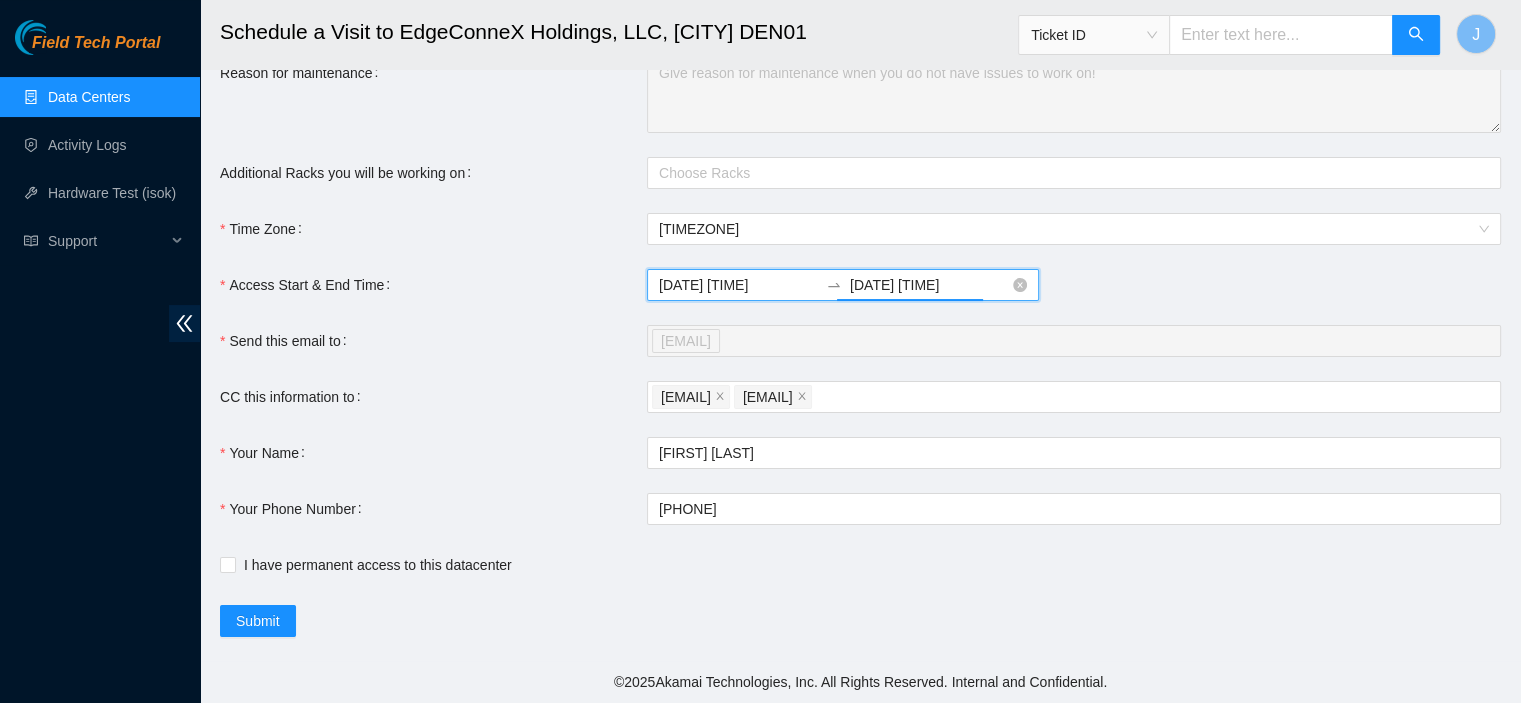 click on "2025-07-15 13:18" at bounding box center [929, 285] 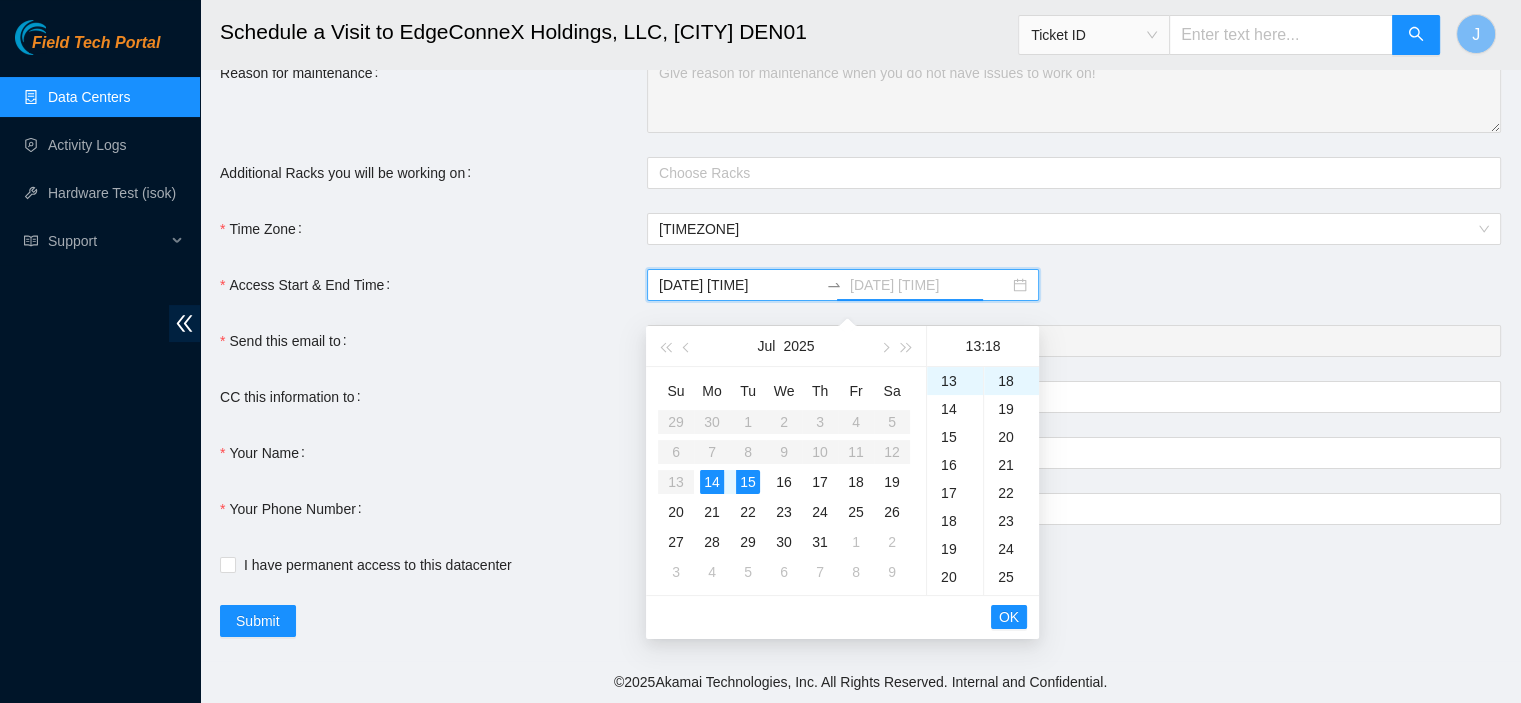 click on "14" at bounding box center (712, 482) 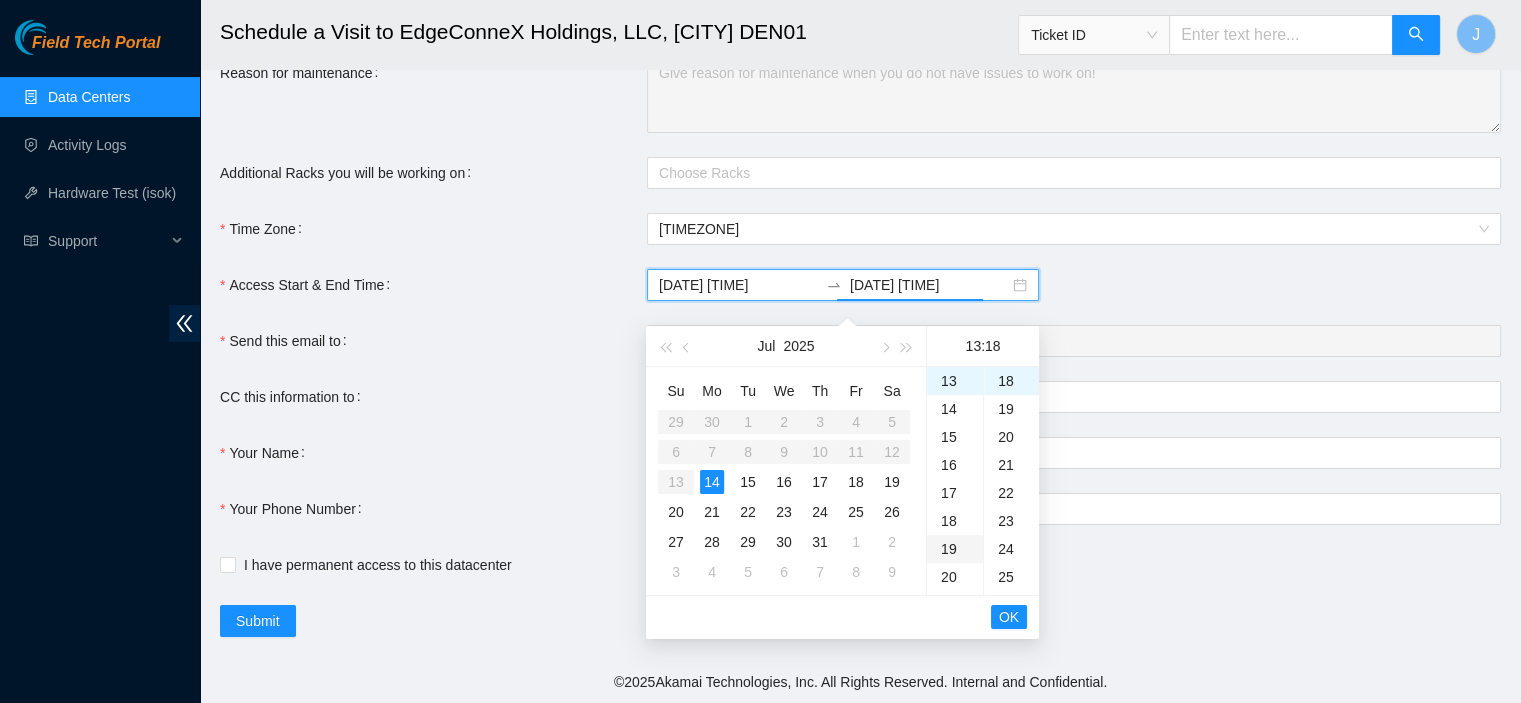 click on "19" at bounding box center (955, 549) 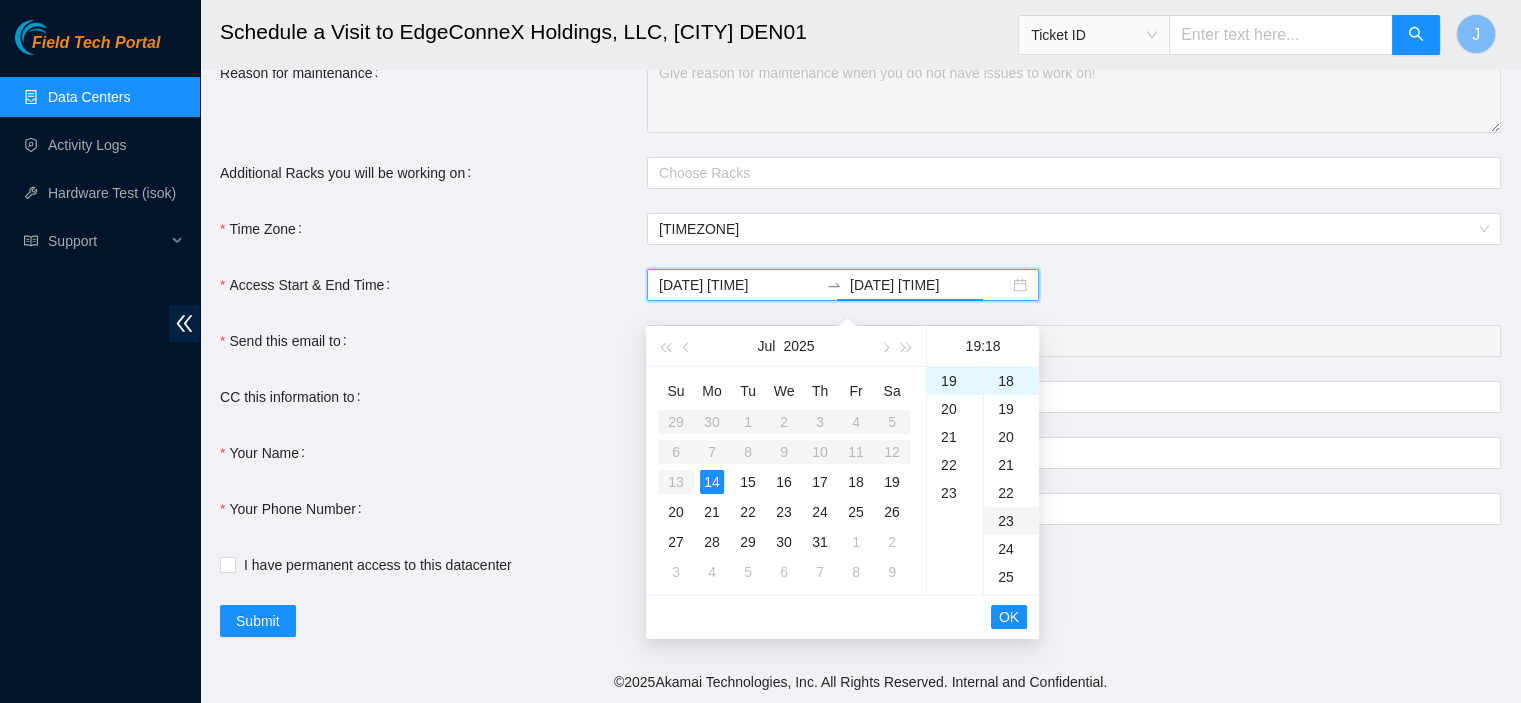 click on "23" at bounding box center (1011, 521) 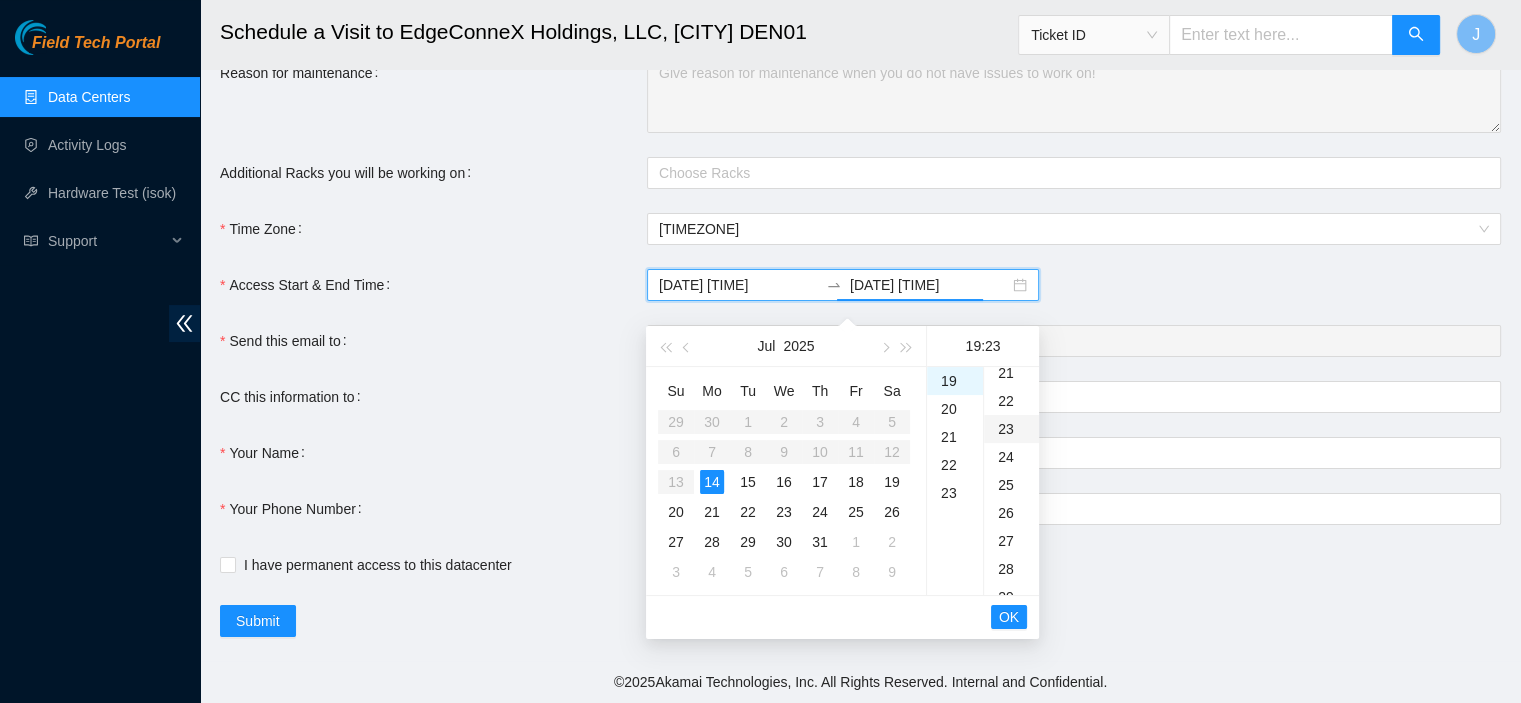 scroll, scrollTop: 644, scrollLeft: 0, axis: vertical 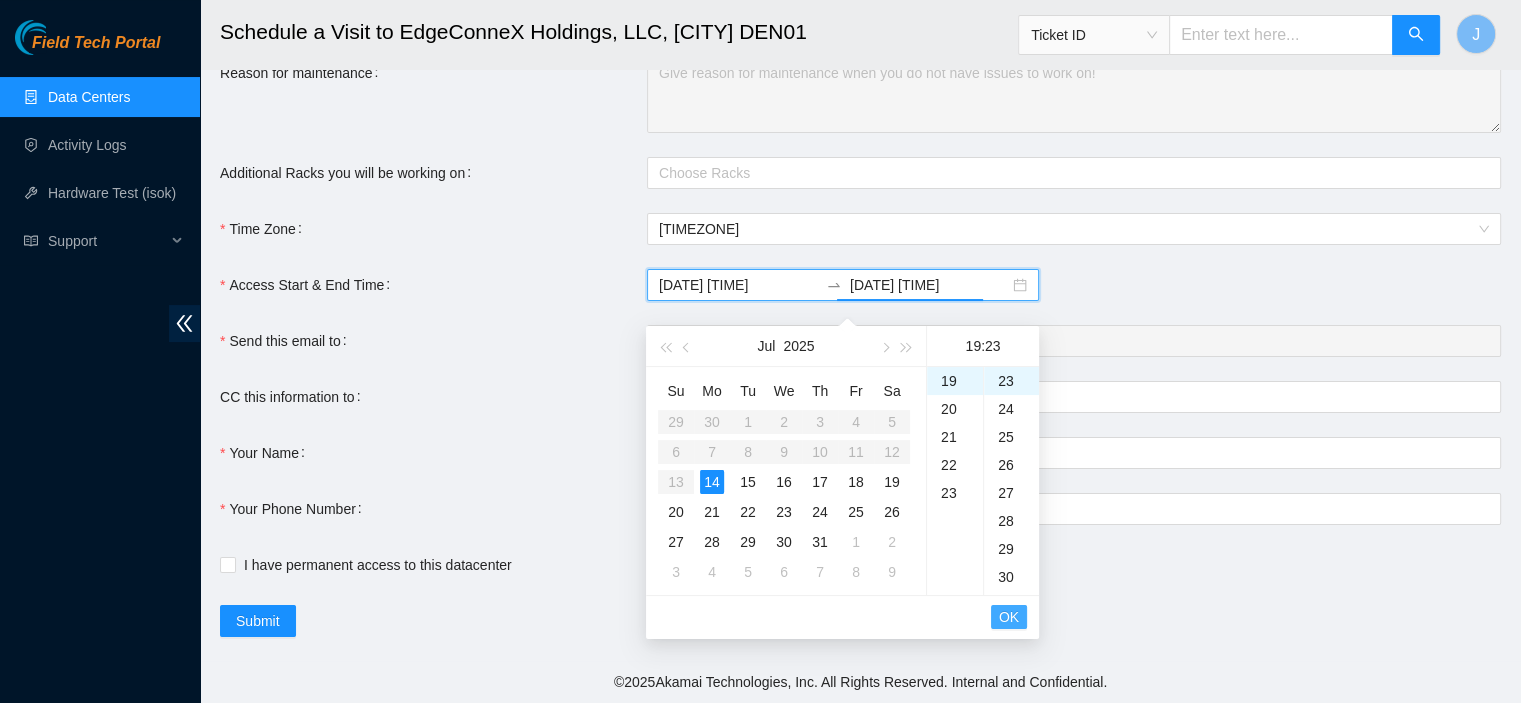 click on "OK" at bounding box center [1009, 617] 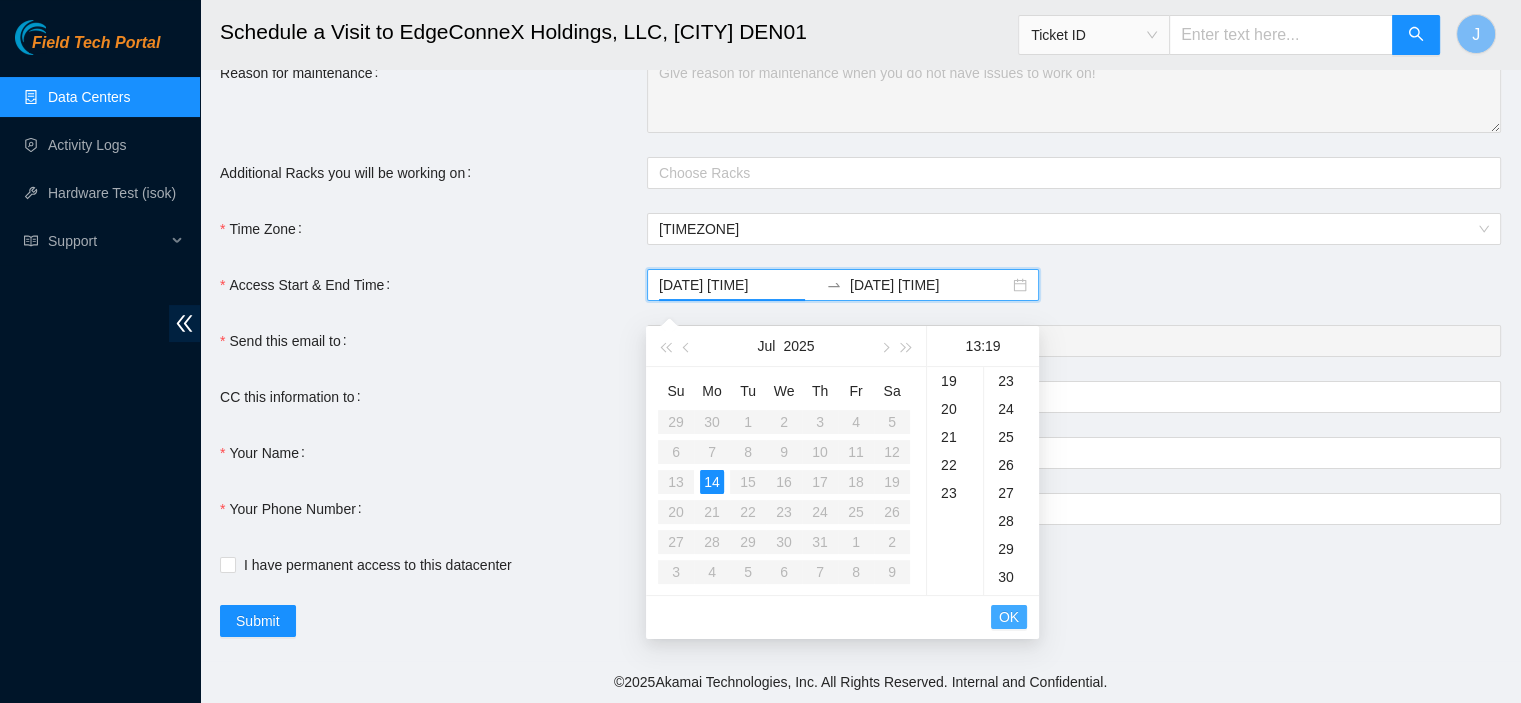 scroll, scrollTop: 364, scrollLeft: 0, axis: vertical 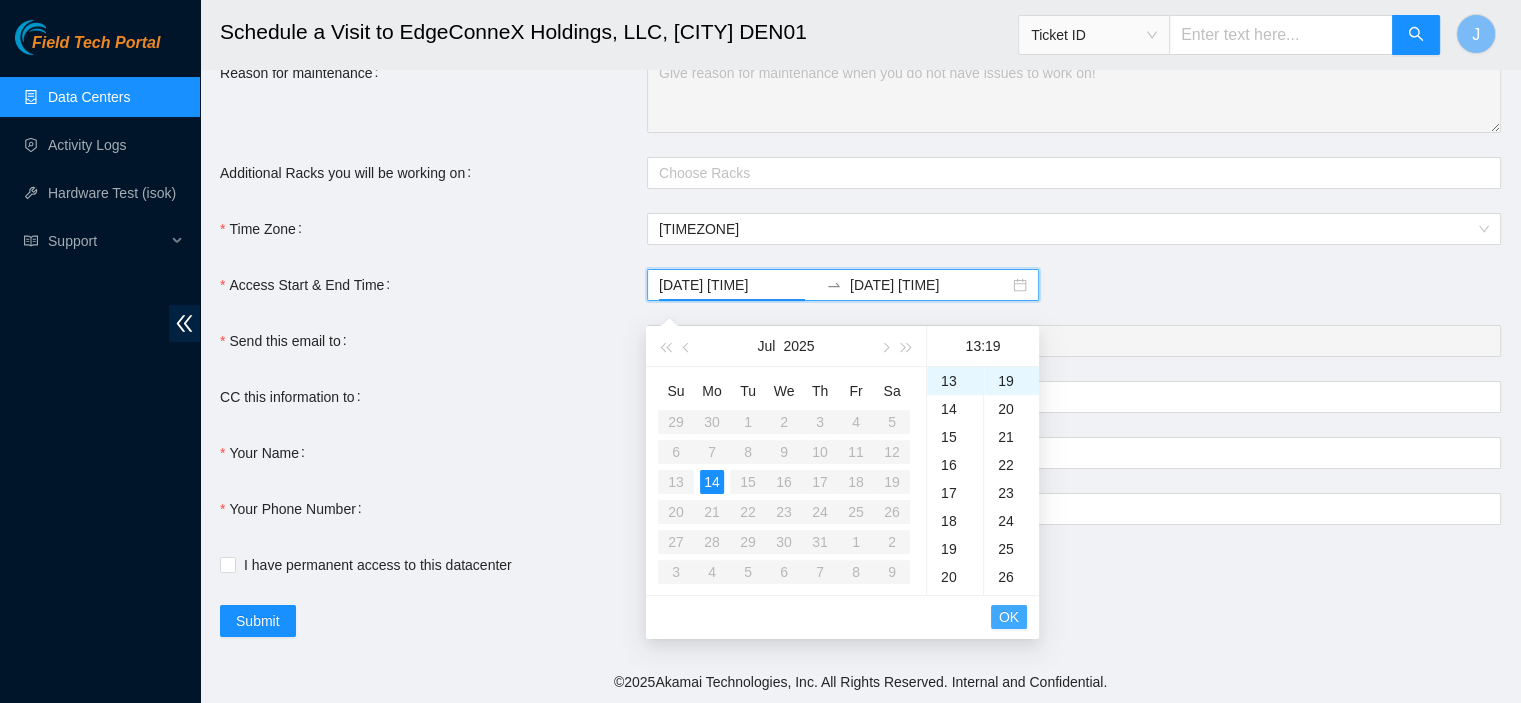 click on "OK" at bounding box center [1009, 617] 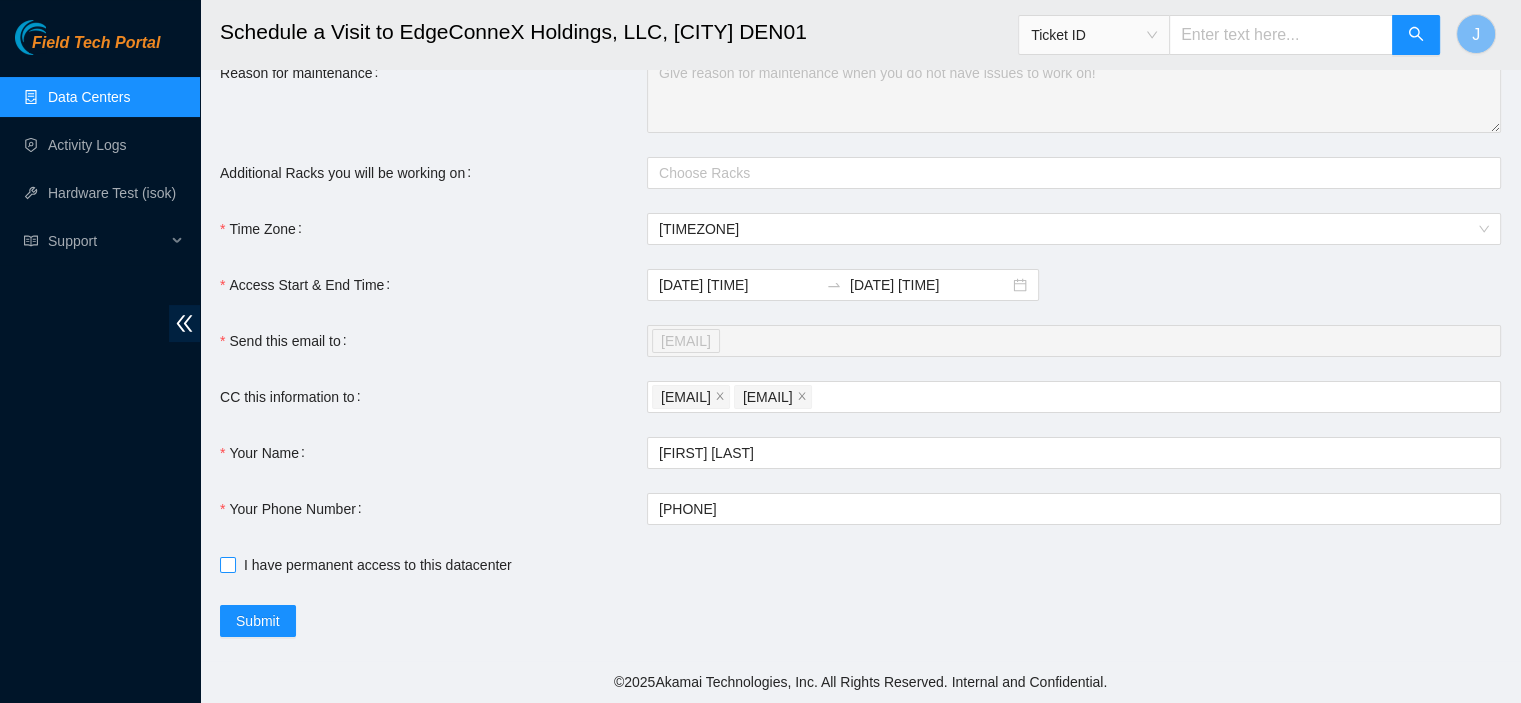 click on "I have permanent access to this datacenter" at bounding box center (227, 564) 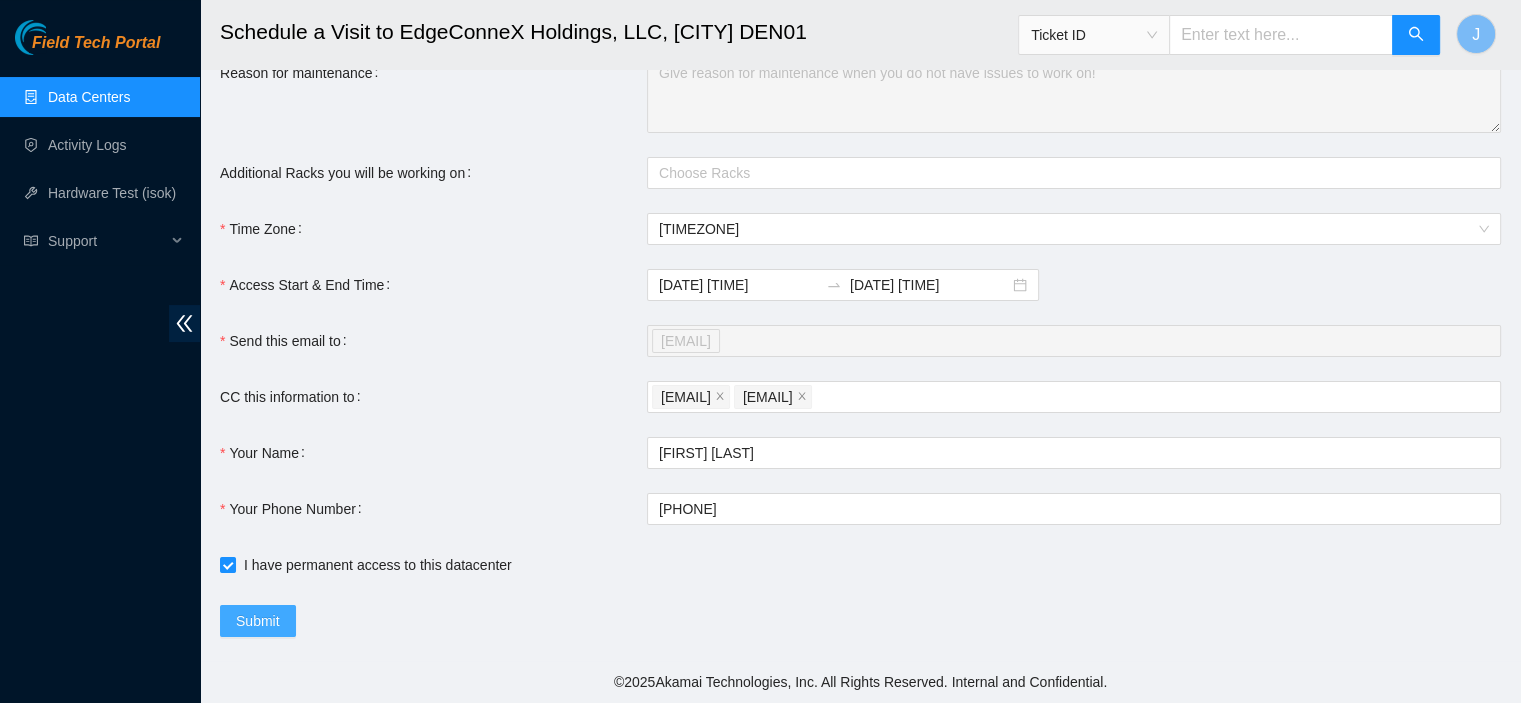 click on "Submit" at bounding box center (258, 621) 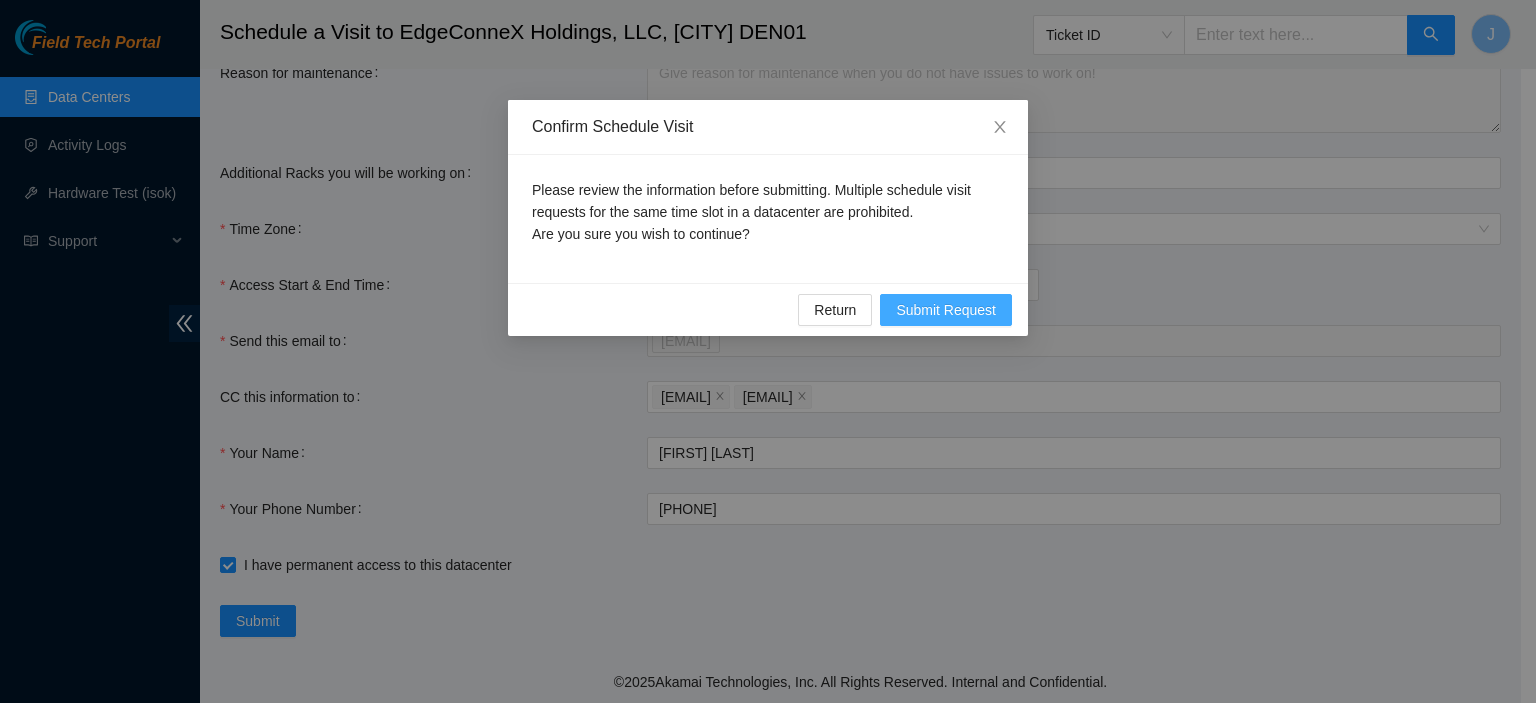 click on "Submit Request" at bounding box center [946, 310] 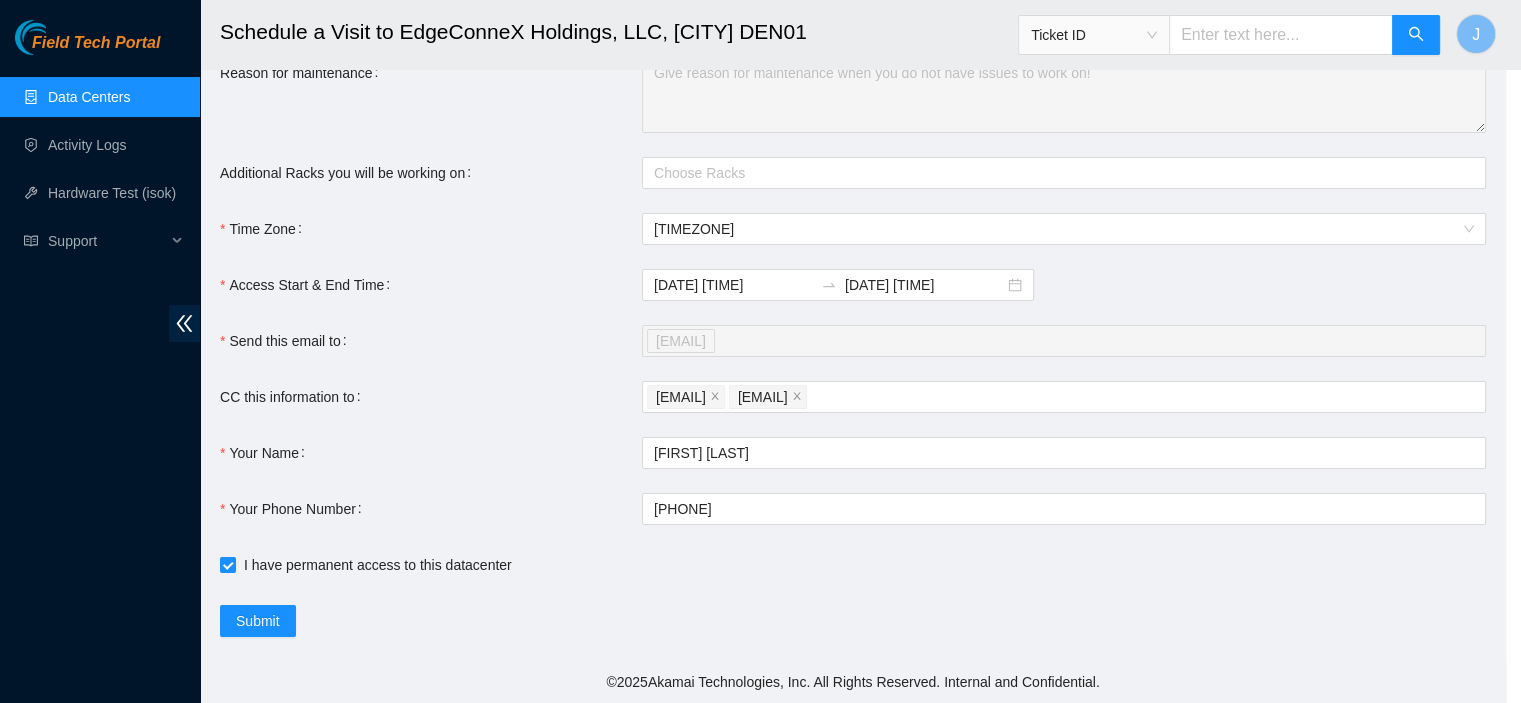 type on "2025-07-14 13:20" 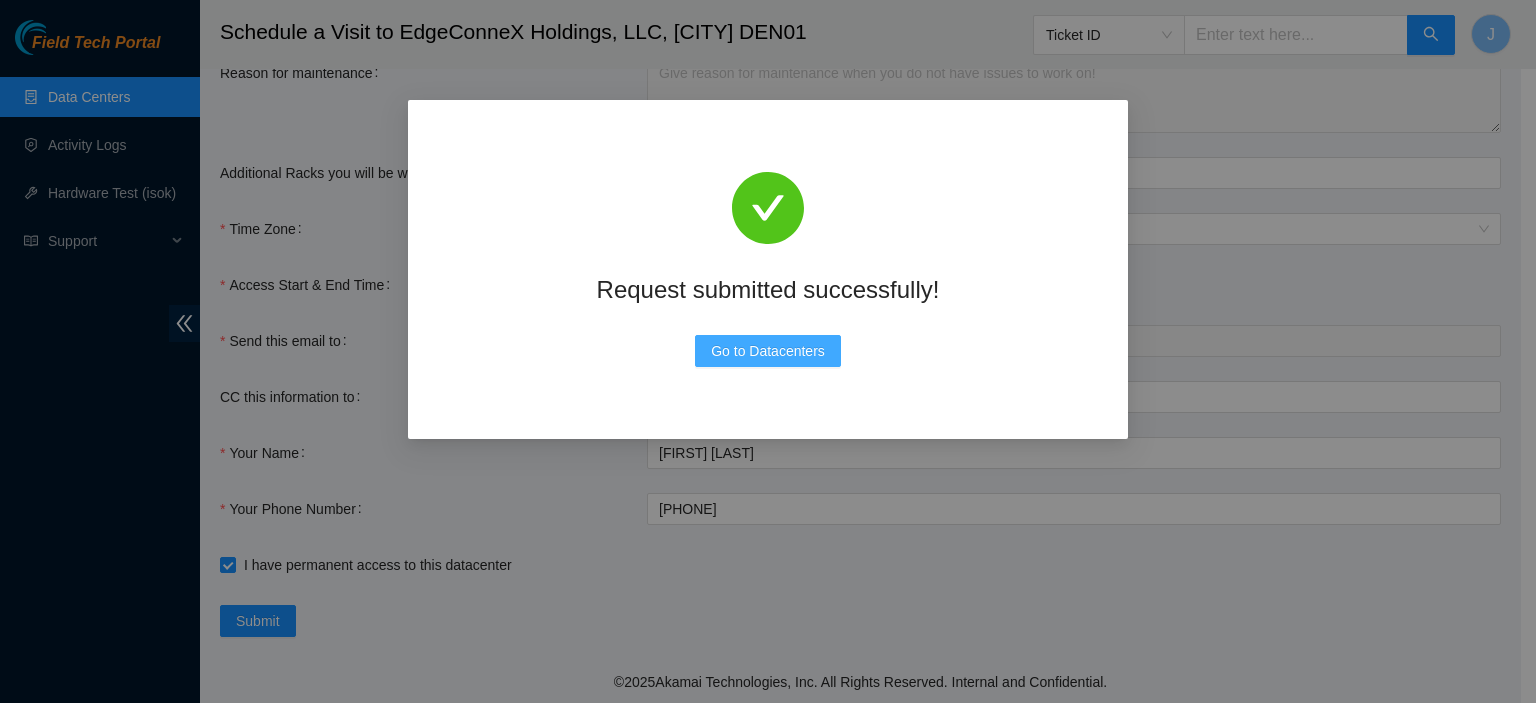 click on "Go to Datacenters" at bounding box center [768, 351] 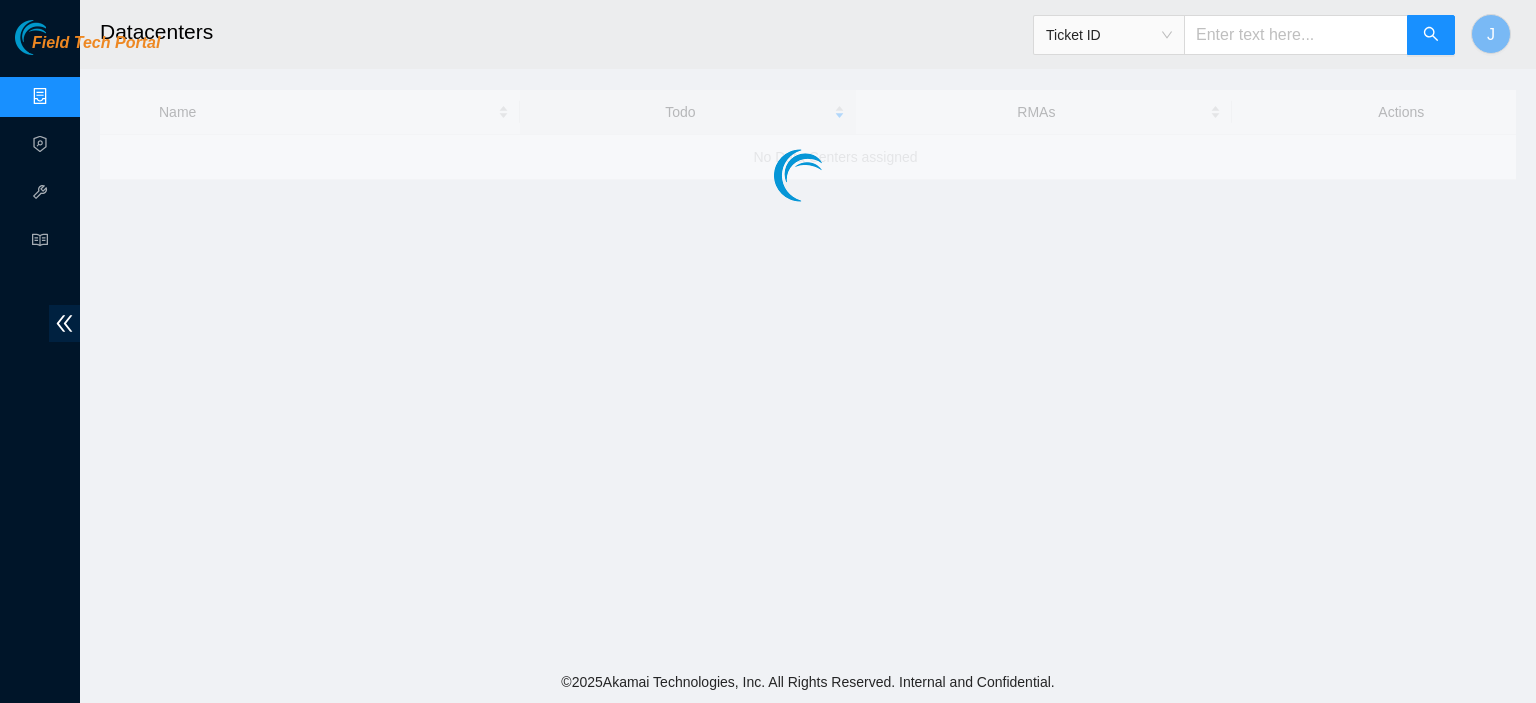 scroll, scrollTop: 0, scrollLeft: 0, axis: both 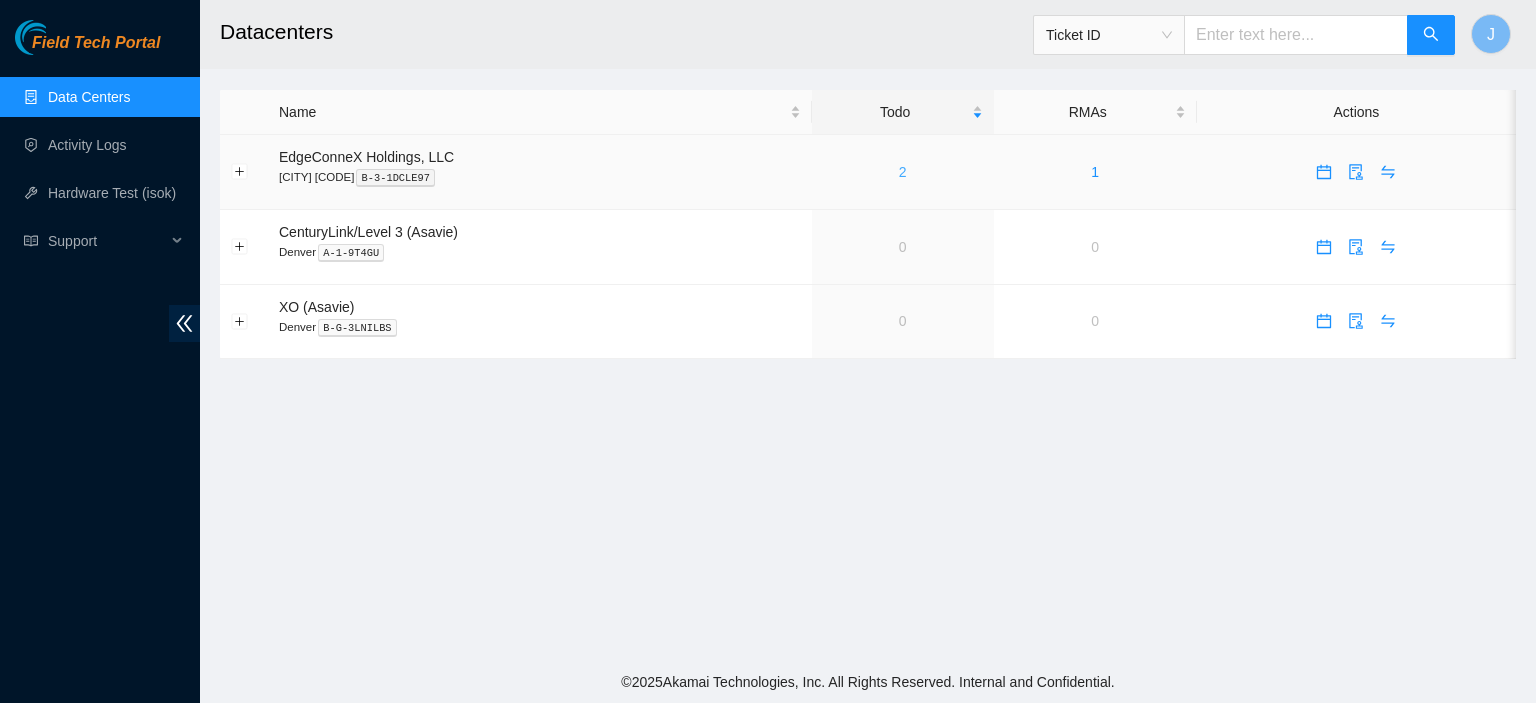 click on "2" at bounding box center [903, 172] 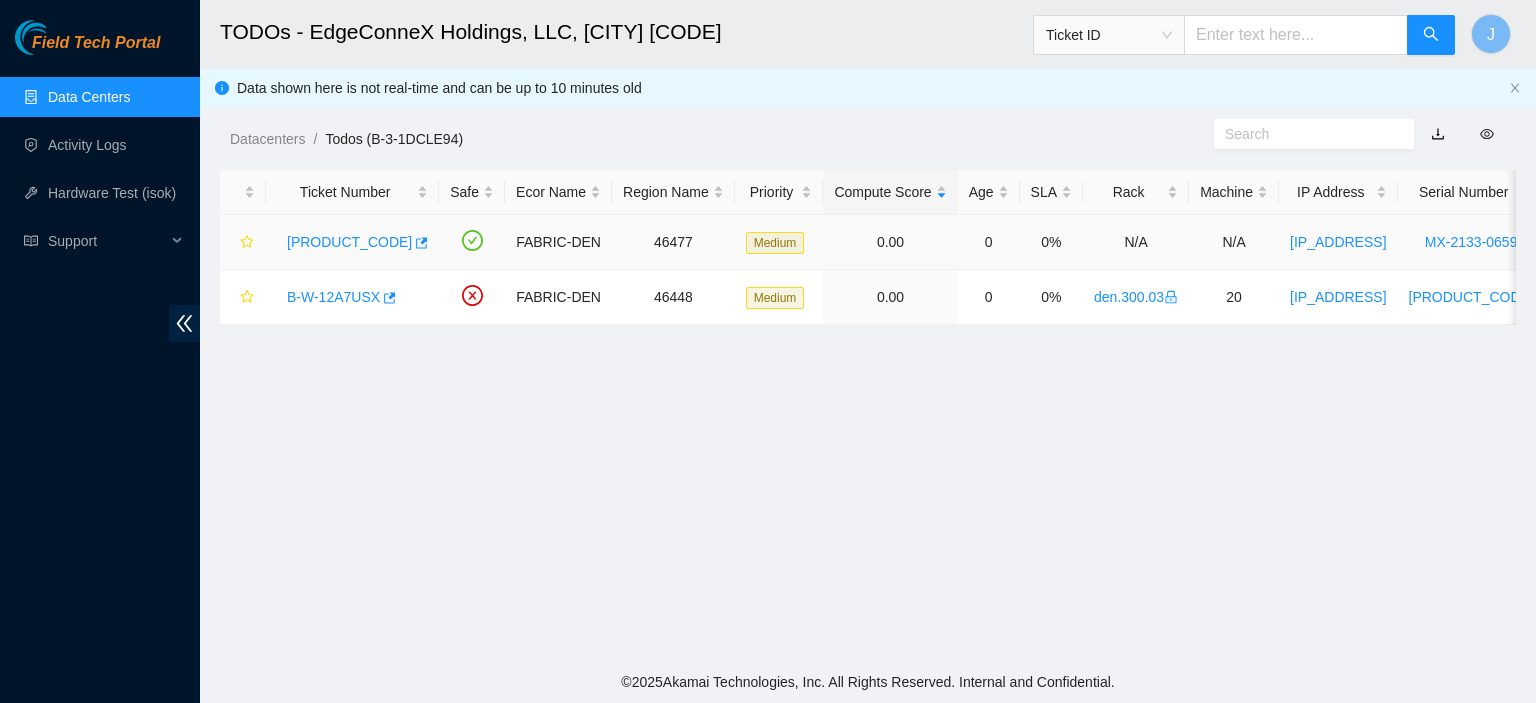 click on "[PRODUCT_CODE]" at bounding box center [349, 242] 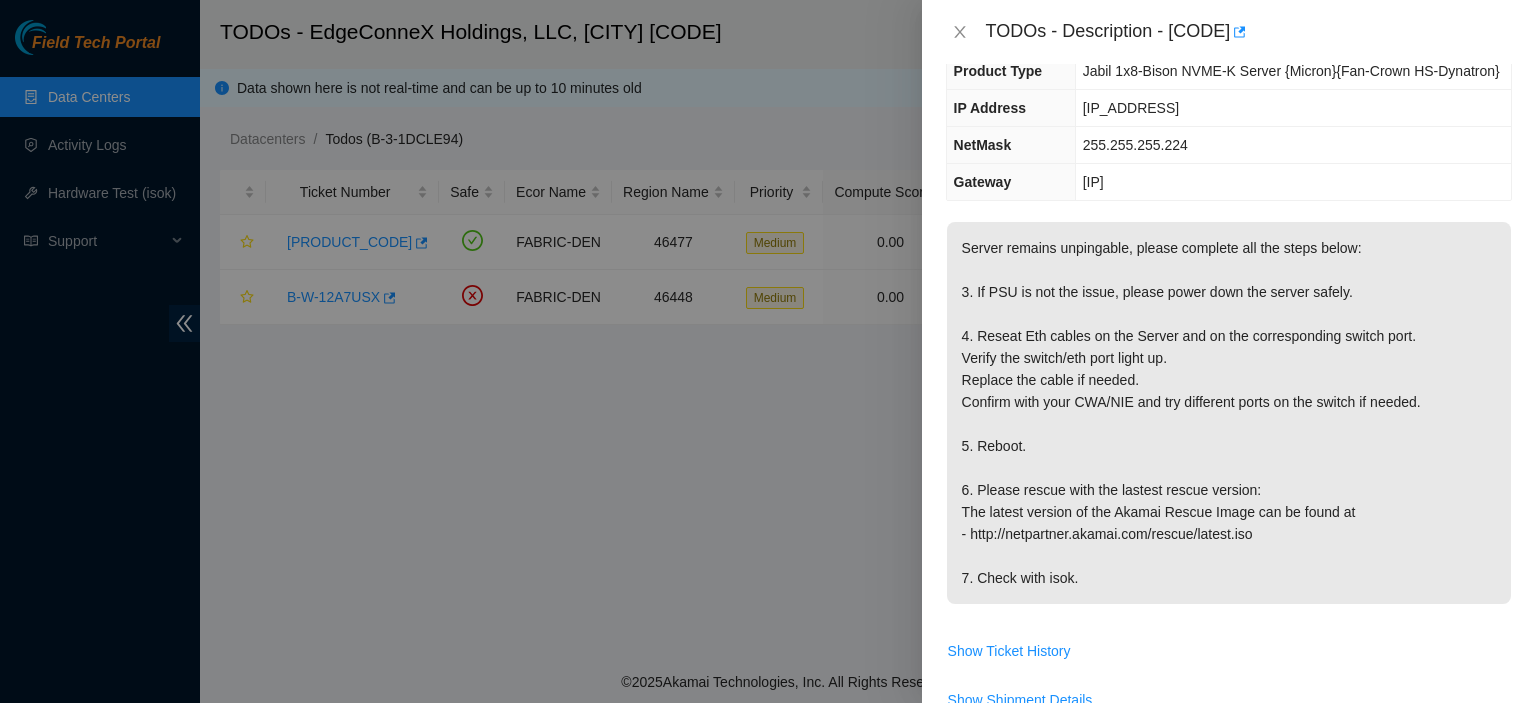 scroll, scrollTop: 160, scrollLeft: 0, axis: vertical 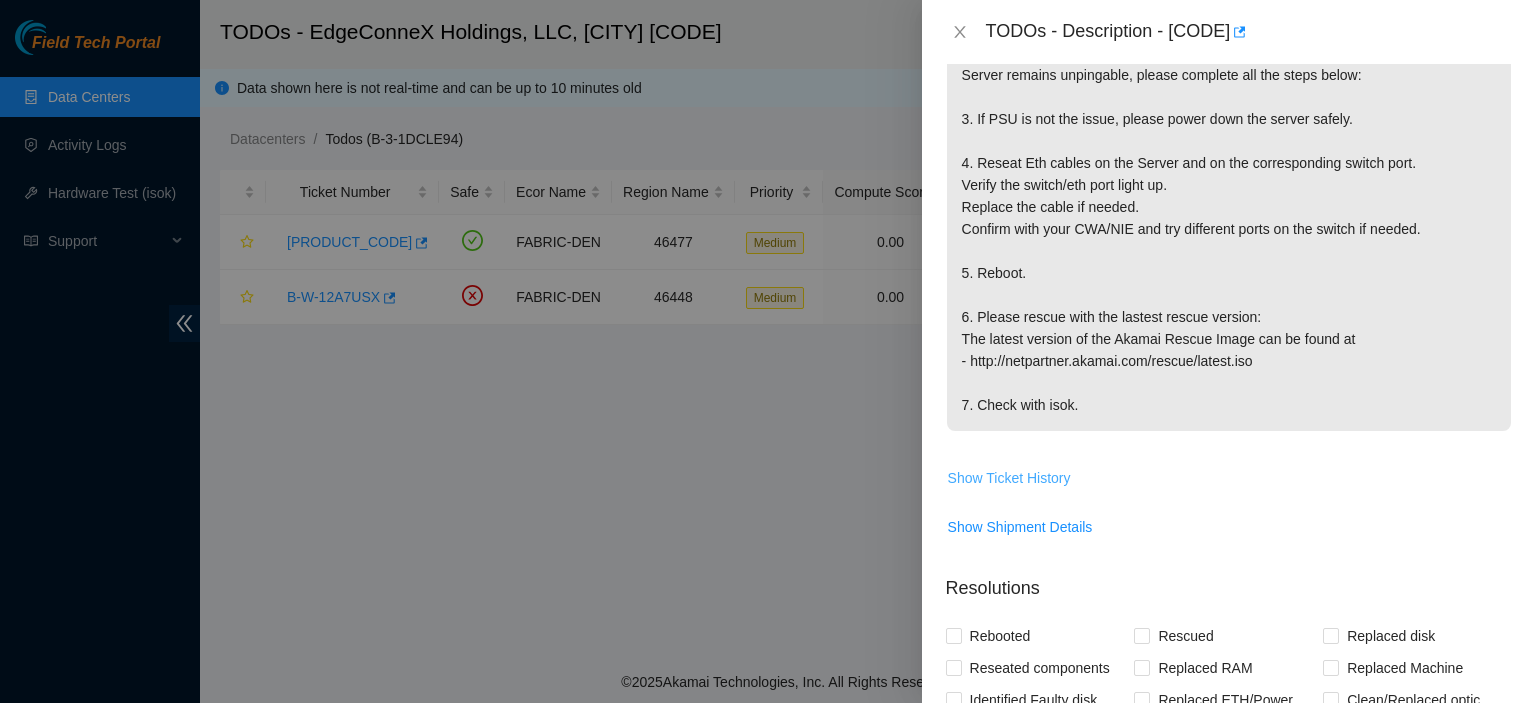 click on "Show Ticket History" at bounding box center [1009, 478] 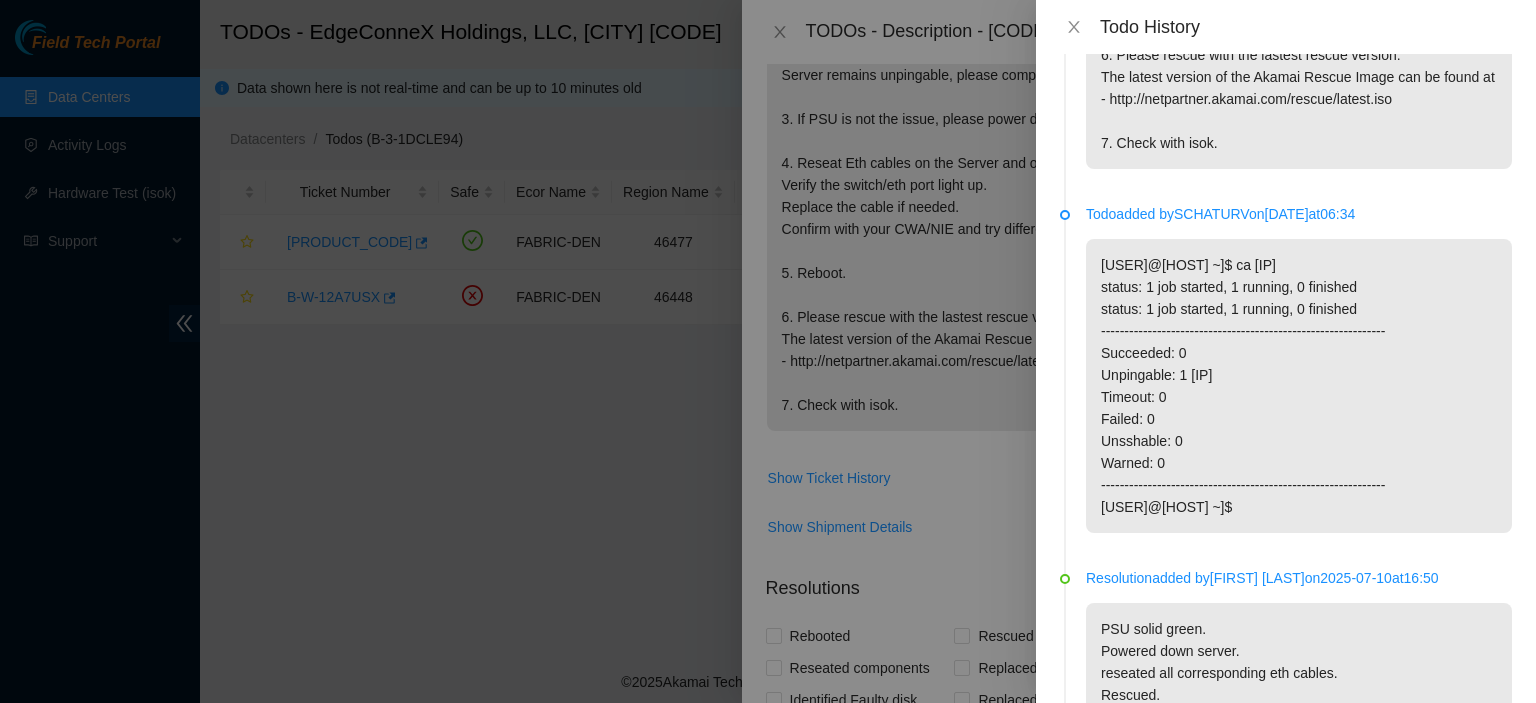 scroll, scrollTop: 426, scrollLeft: 0, axis: vertical 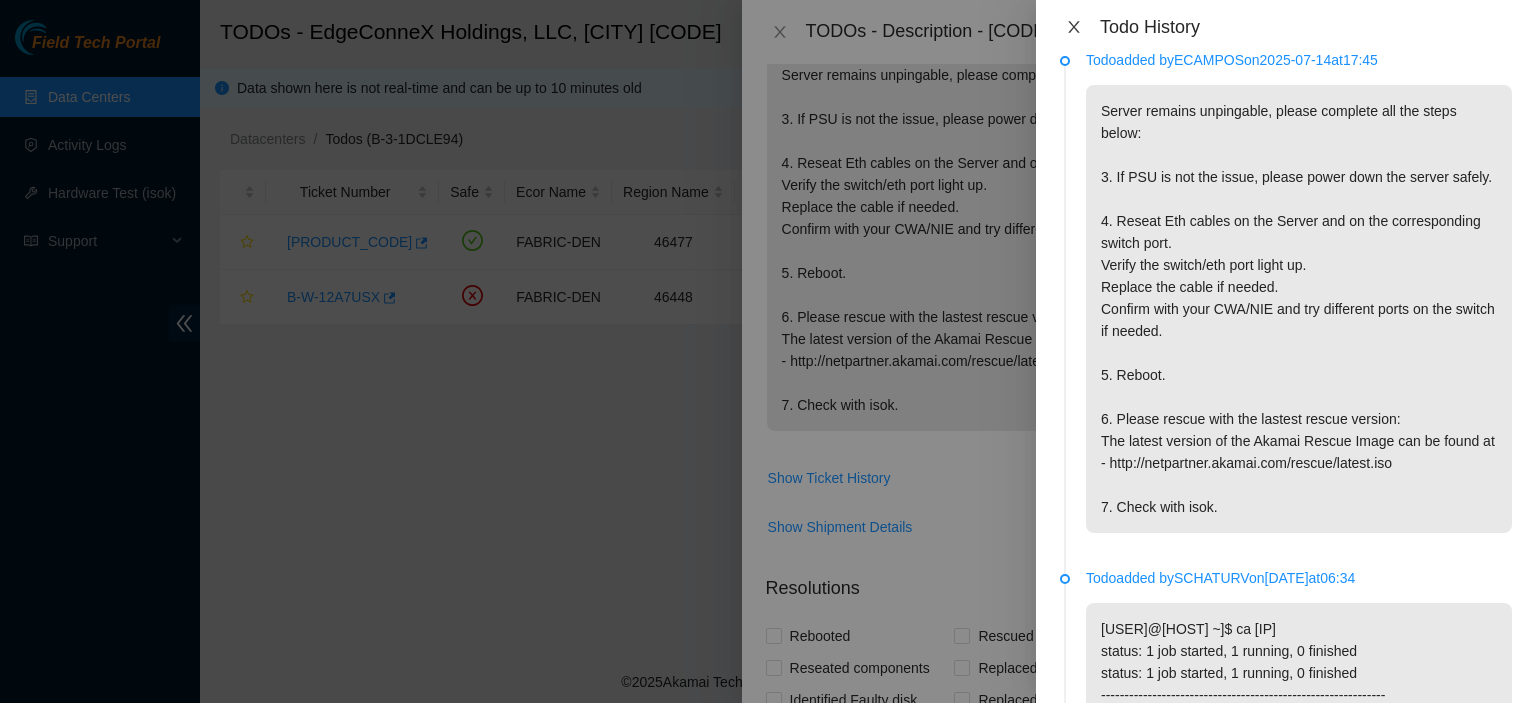 click 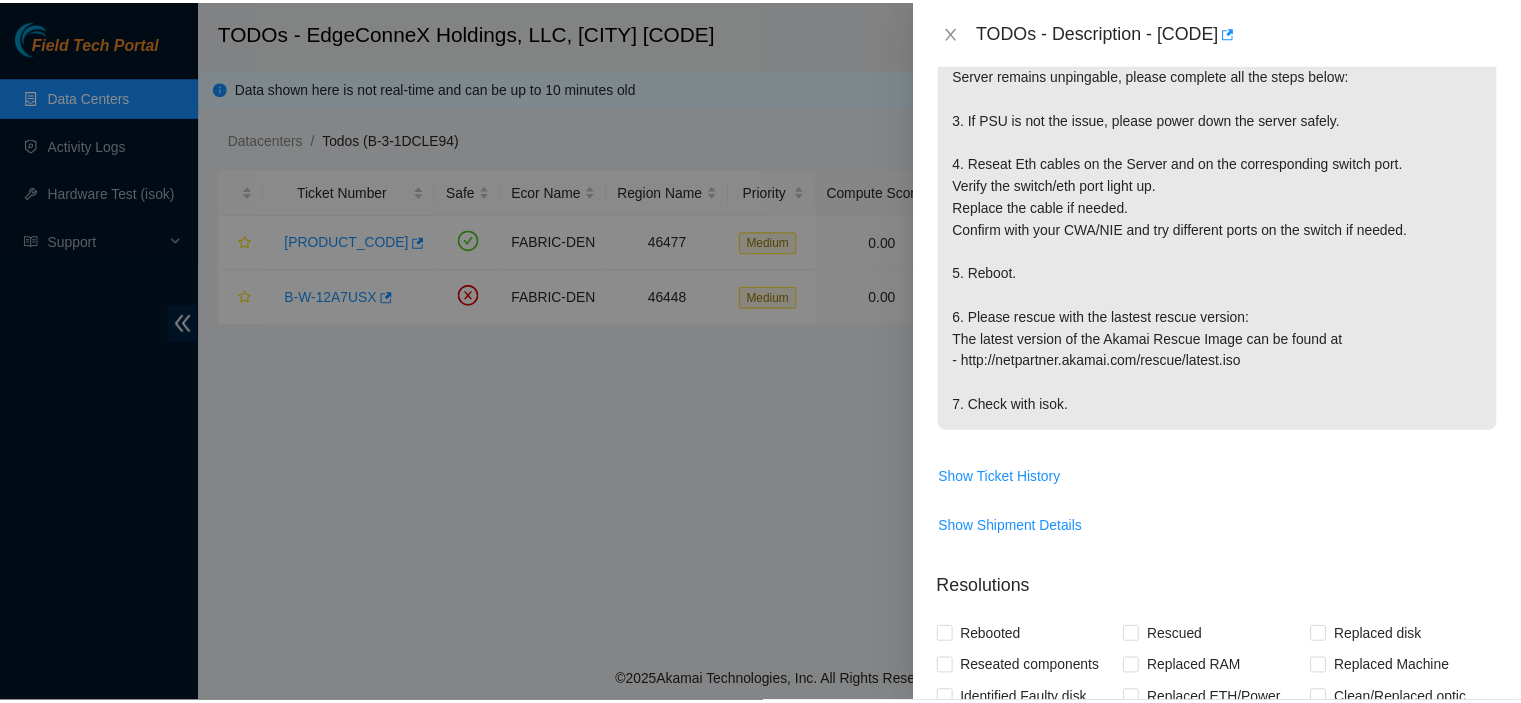 scroll, scrollTop: 0, scrollLeft: 0, axis: both 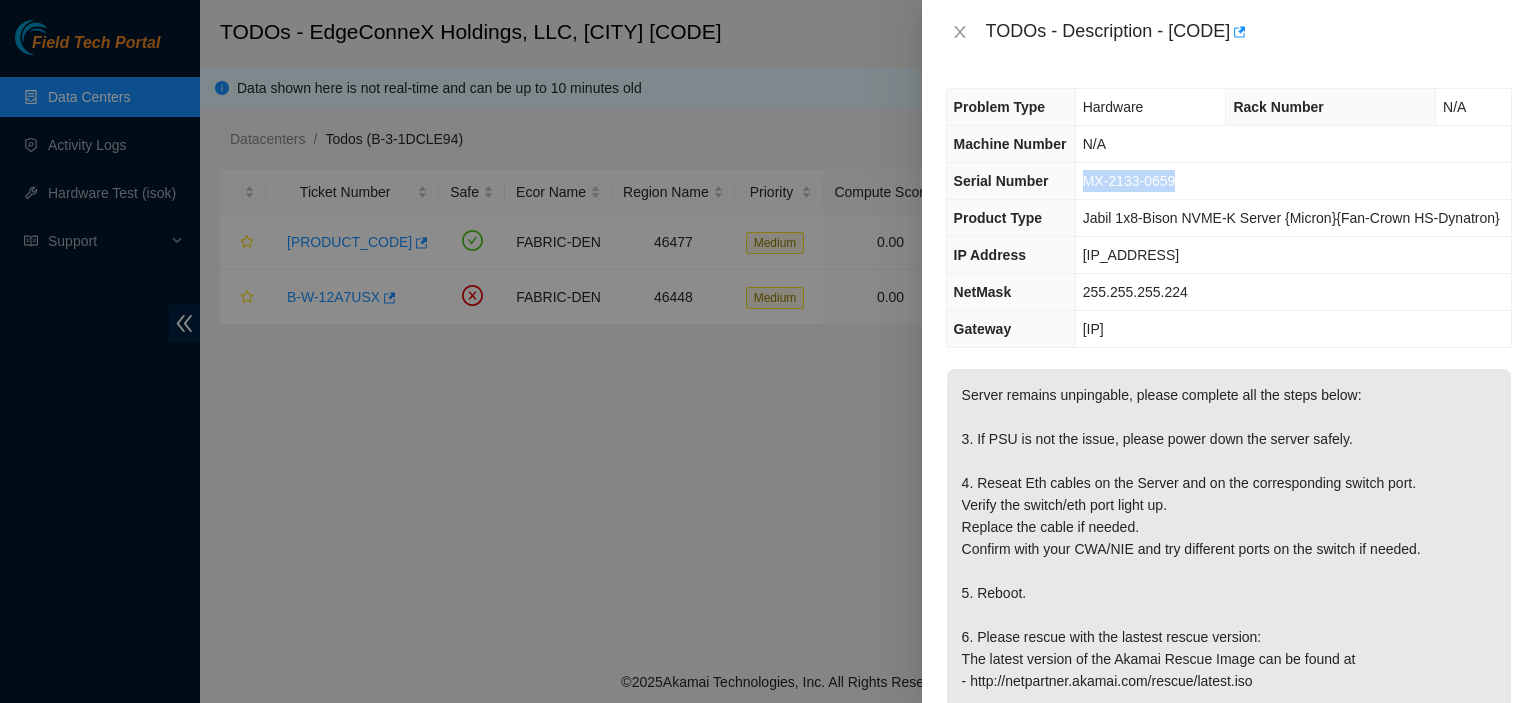 drag, startPoint x: 1189, startPoint y: 181, endPoint x: 1086, endPoint y: 170, distance: 103.58572 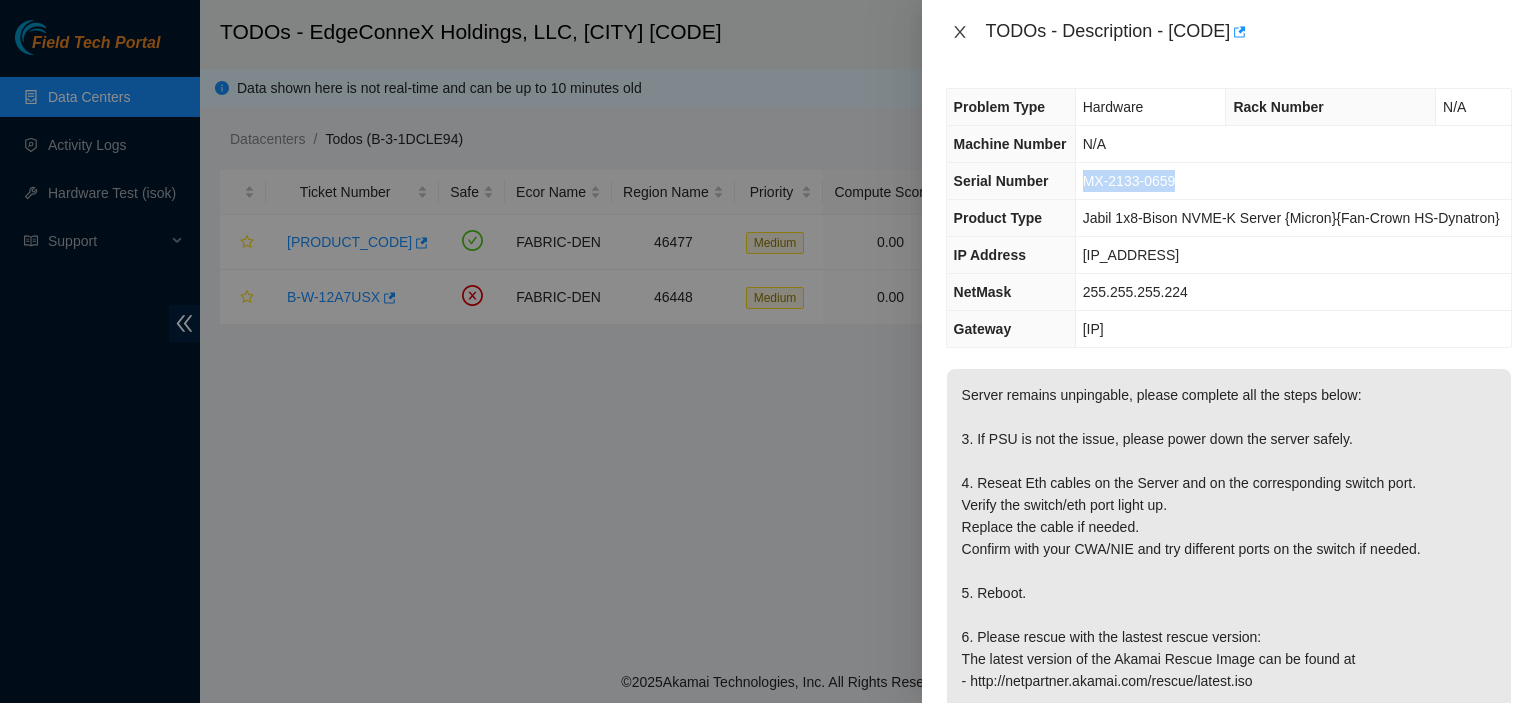 click 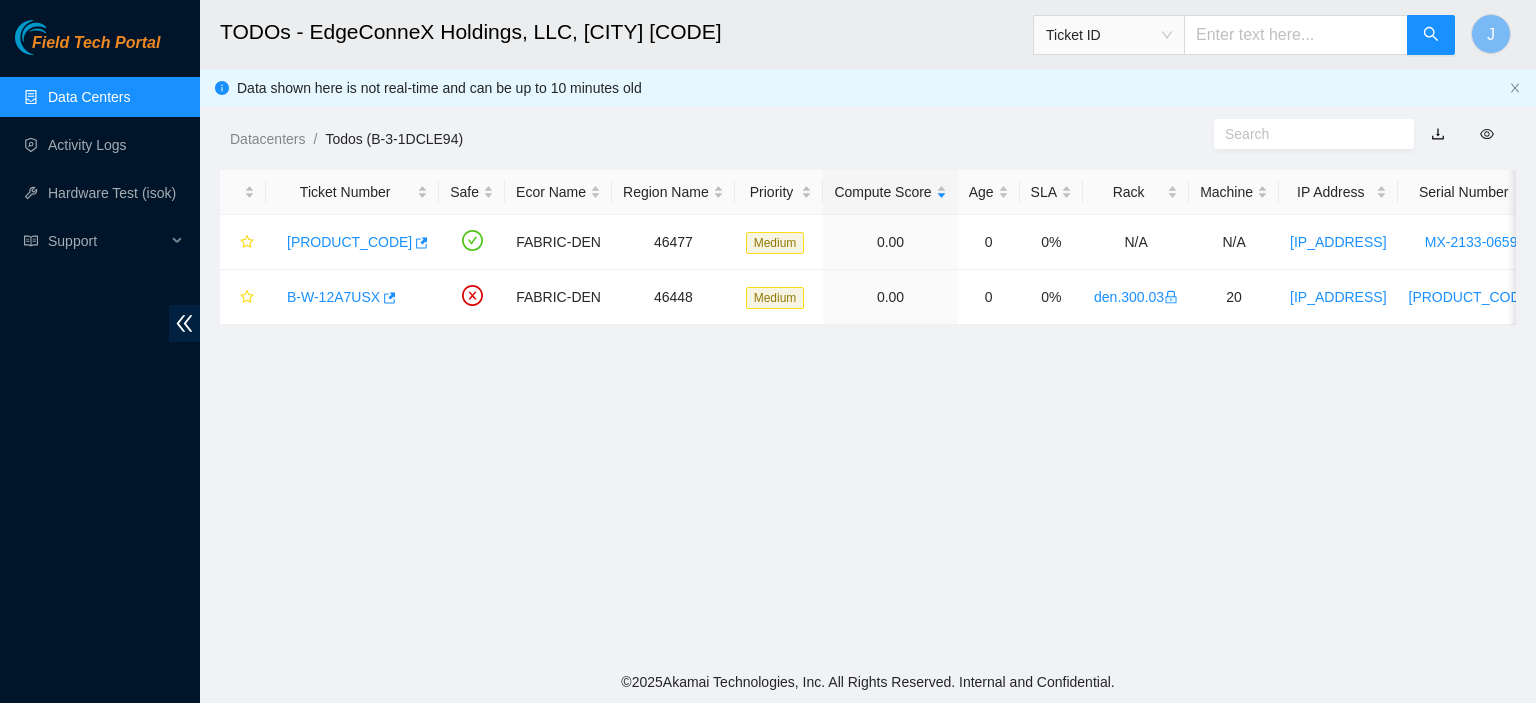 click at bounding box center (1296, 35) 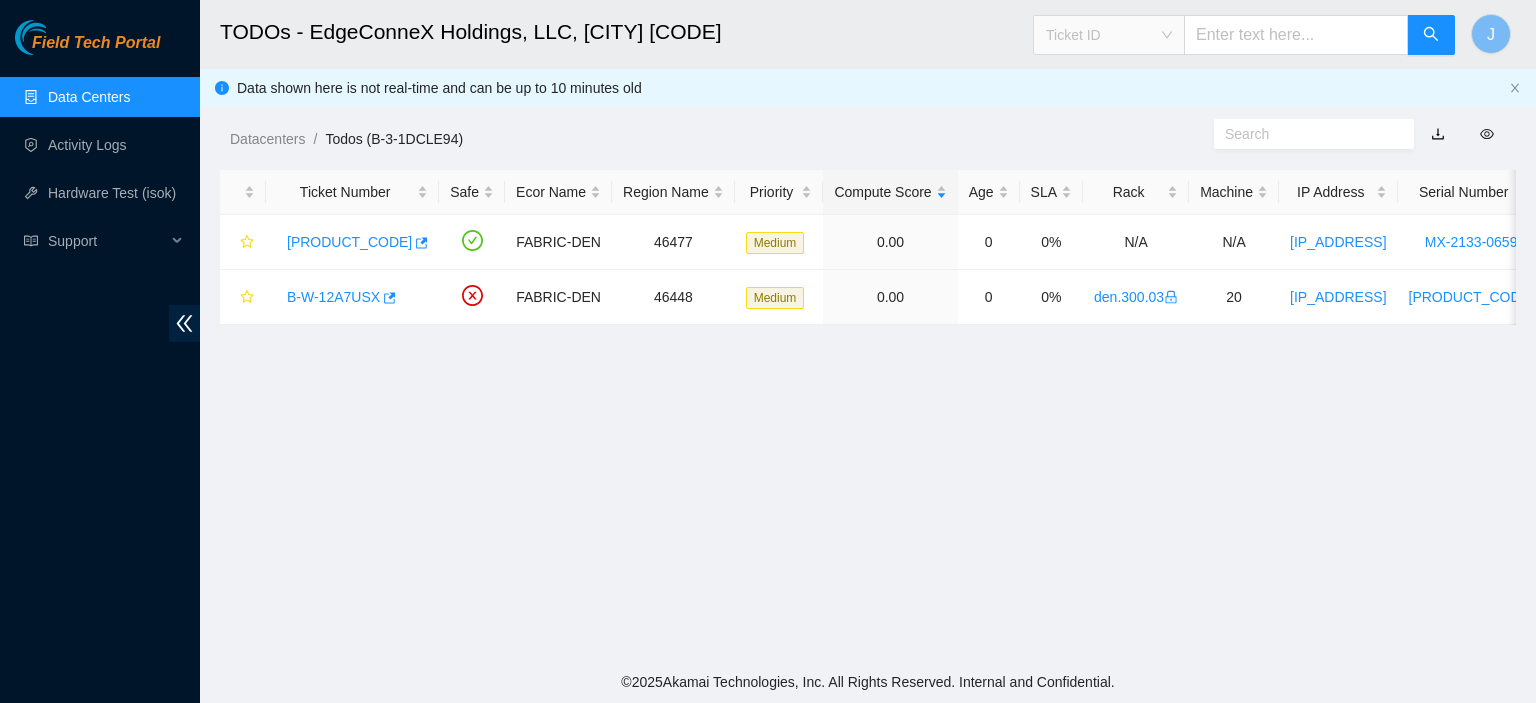 click on "Ticket ID" at bounding box center (1109, 35) 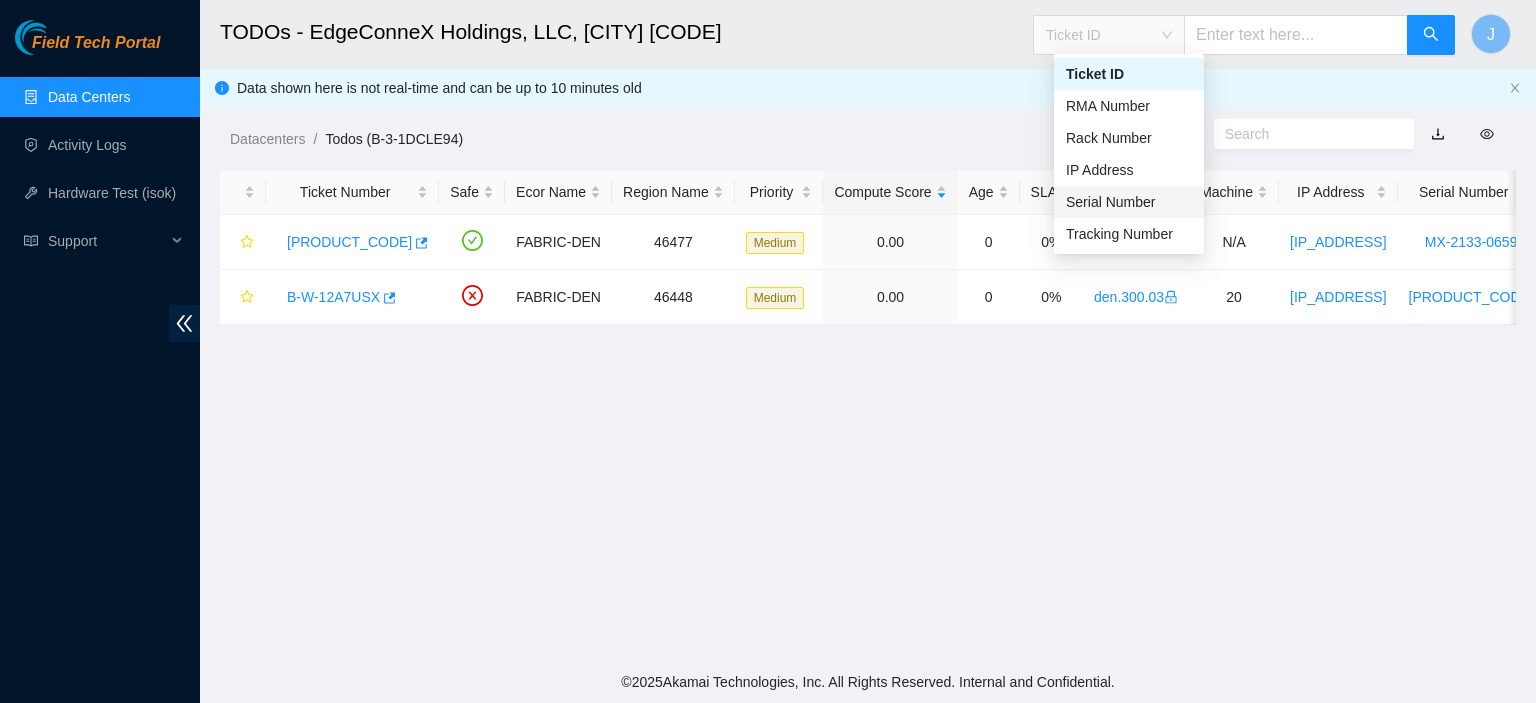 click on "Serial Number" at bounding box center [1129, 202] 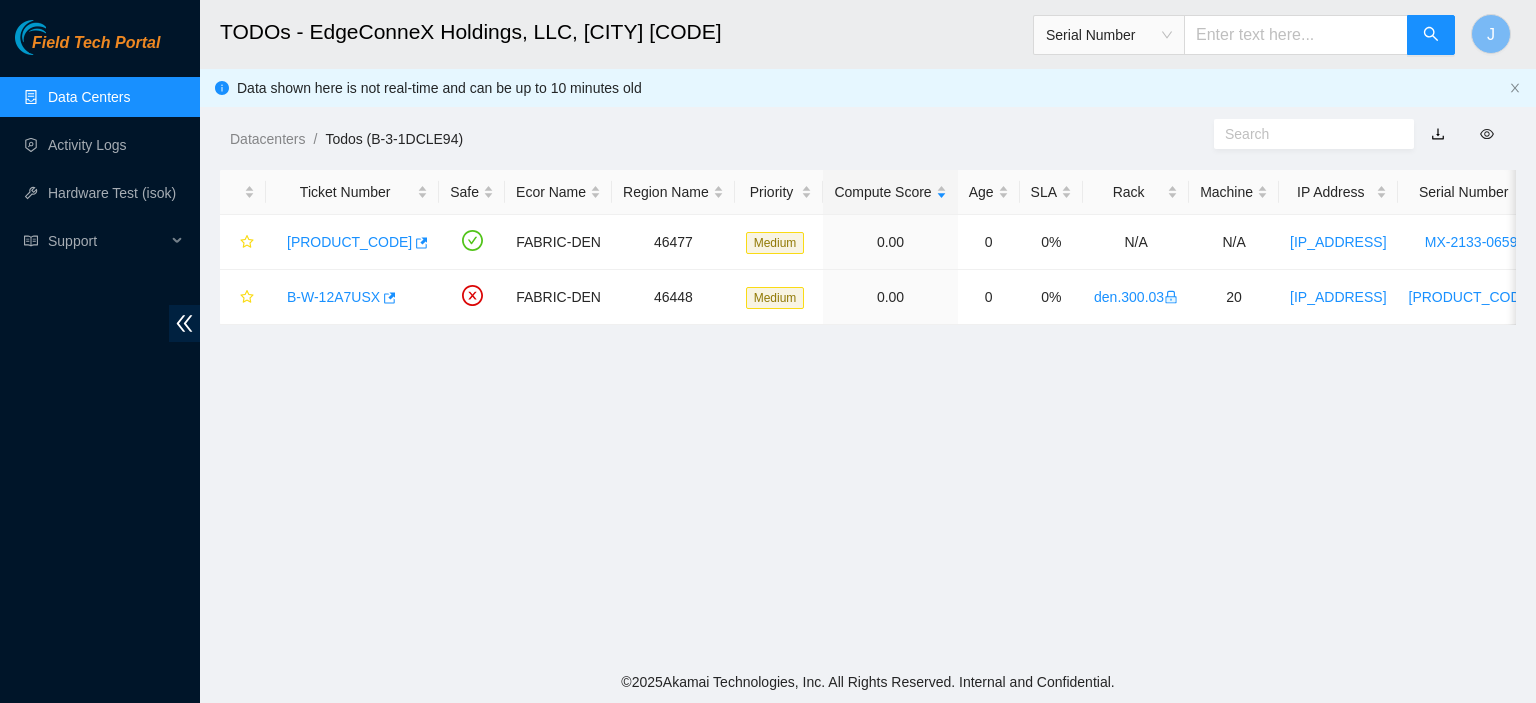 click at bounding box center (1296, 35) 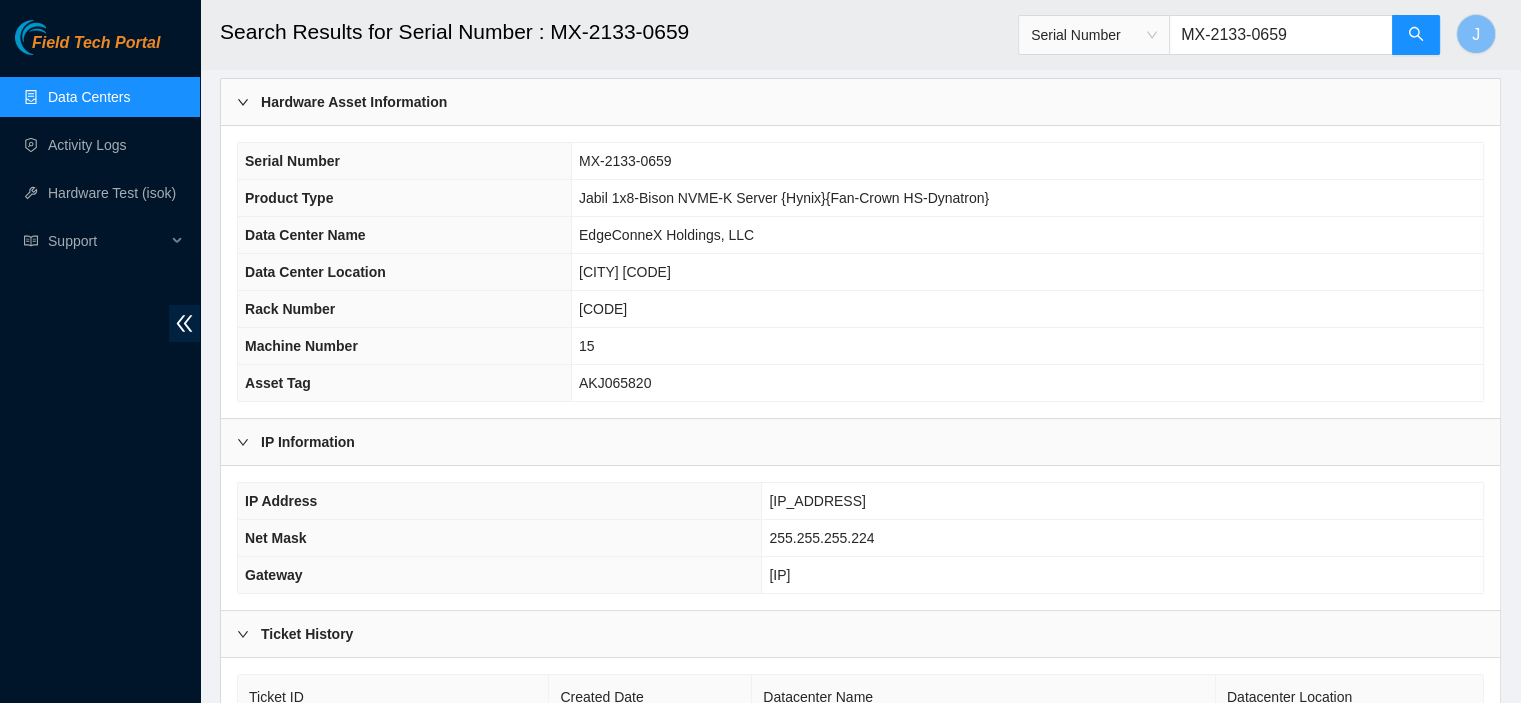 scroll, scrollTop: 73, scrollLeft: 0, axis: vertical 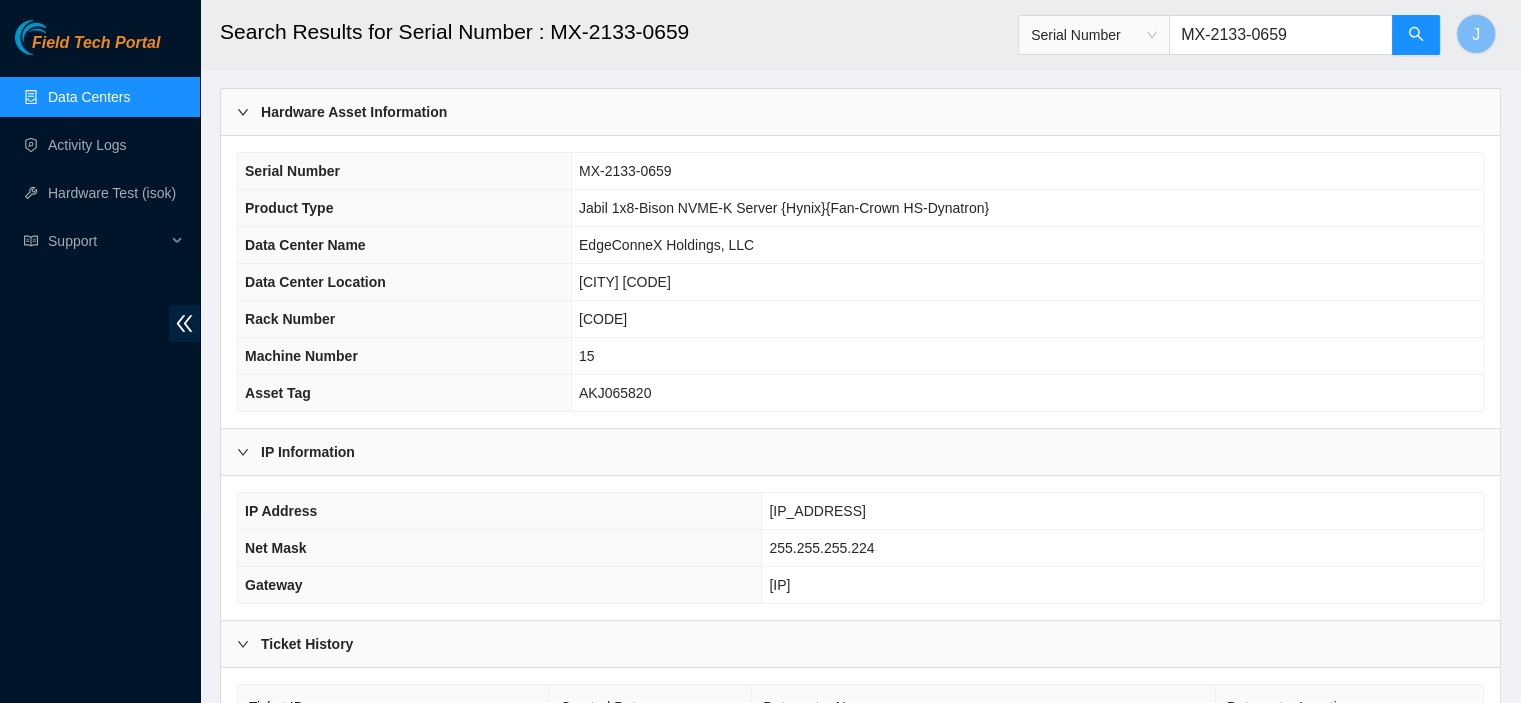 click on "Data Centers" at bounding box center (89, 97) 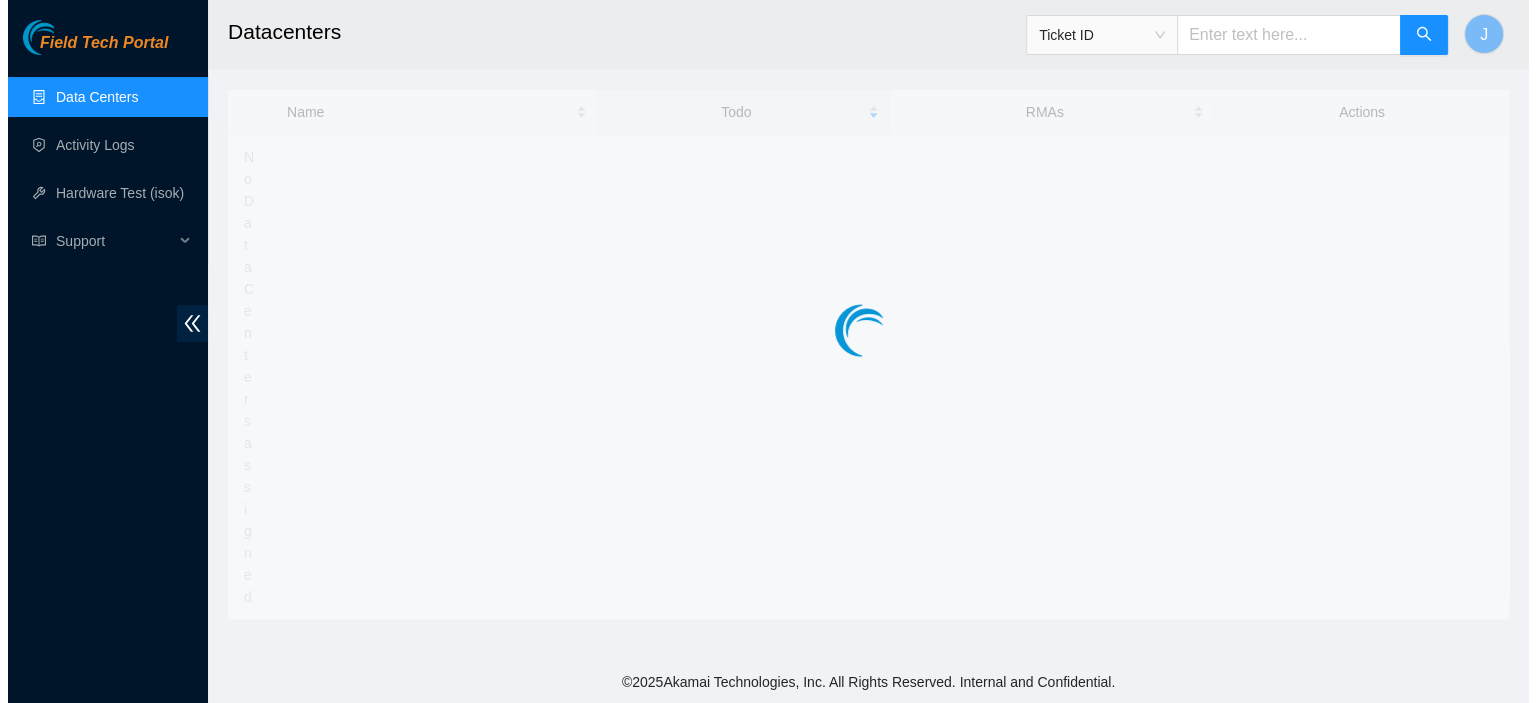 scroll, scrollTop: 0, scrollLeft: 0, axis: both 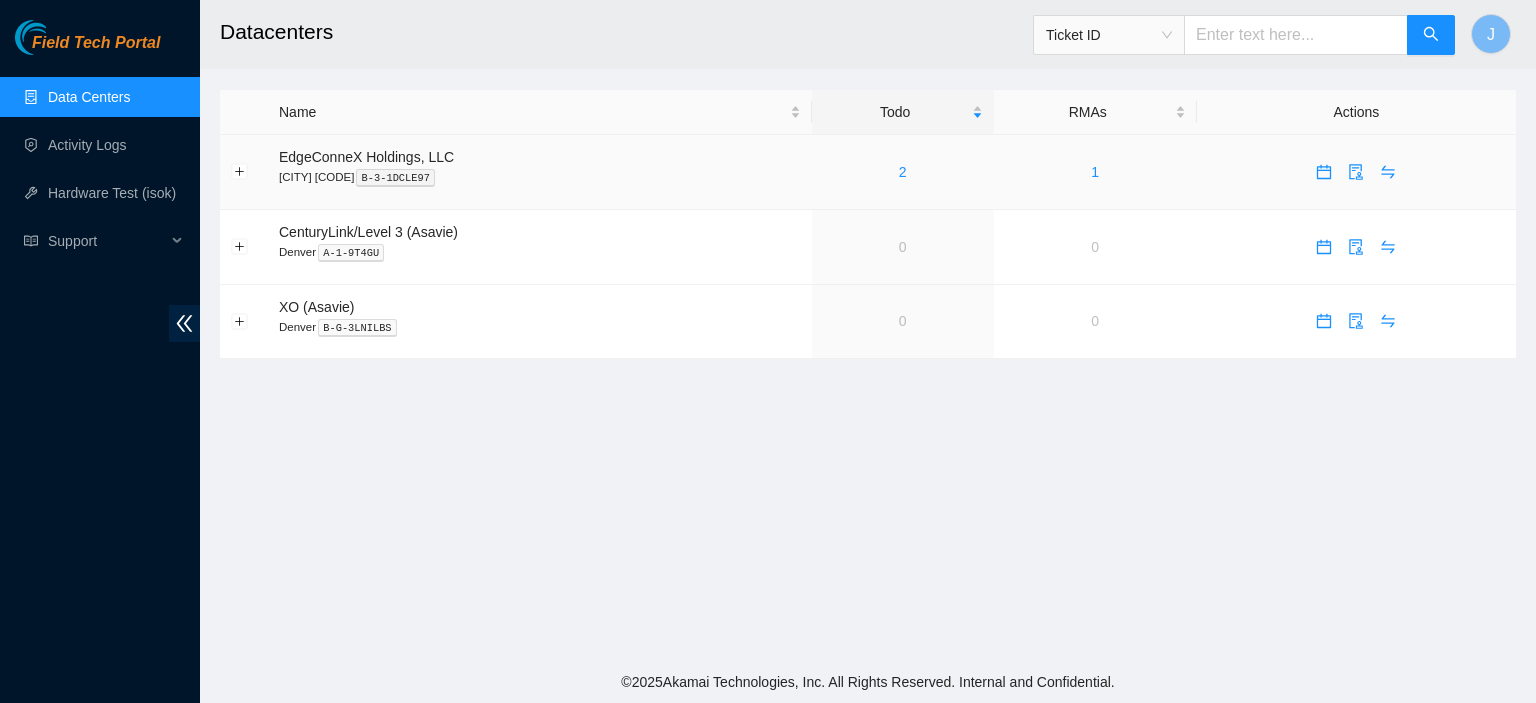 click on "2" at bounding box center [903, 172] 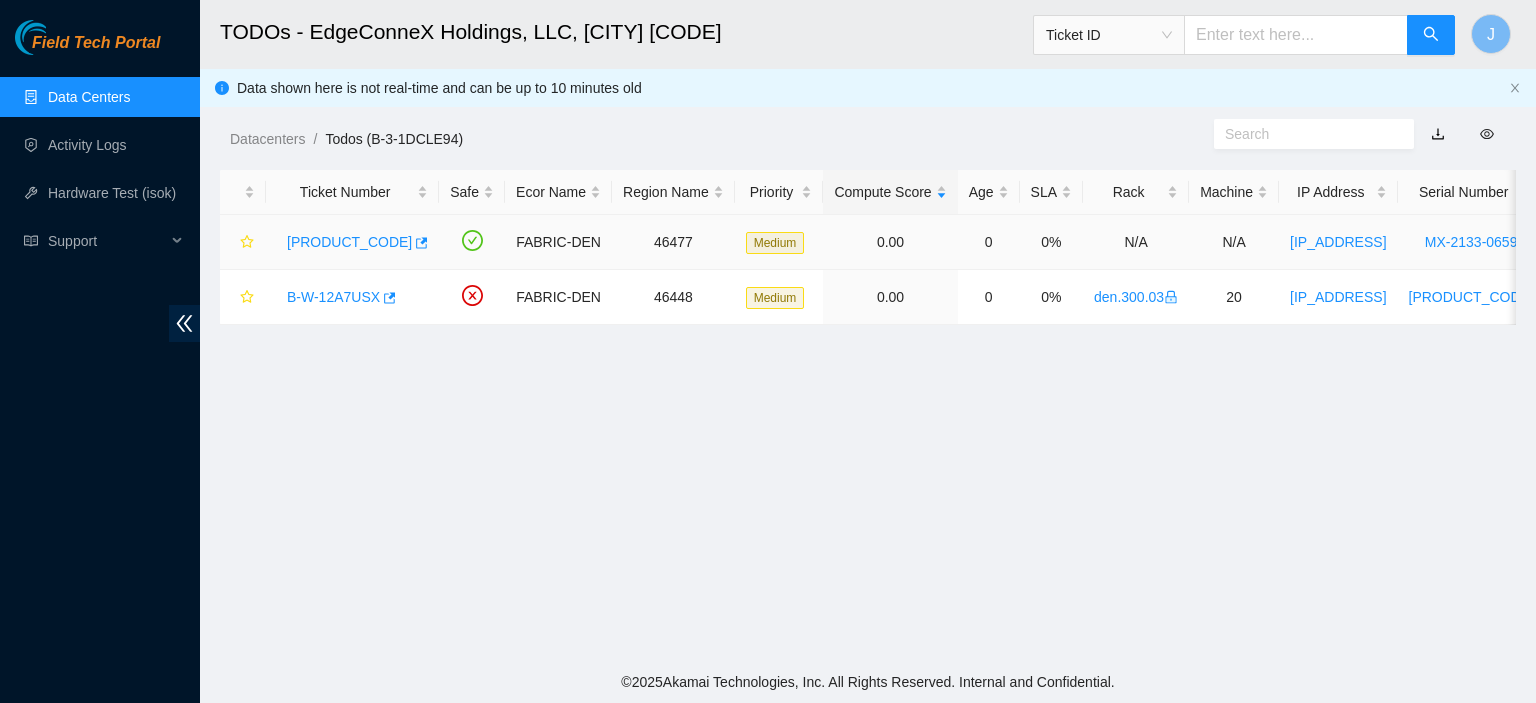 click on "[PRODUCT_CODE]" at bounding box center [349, 242] 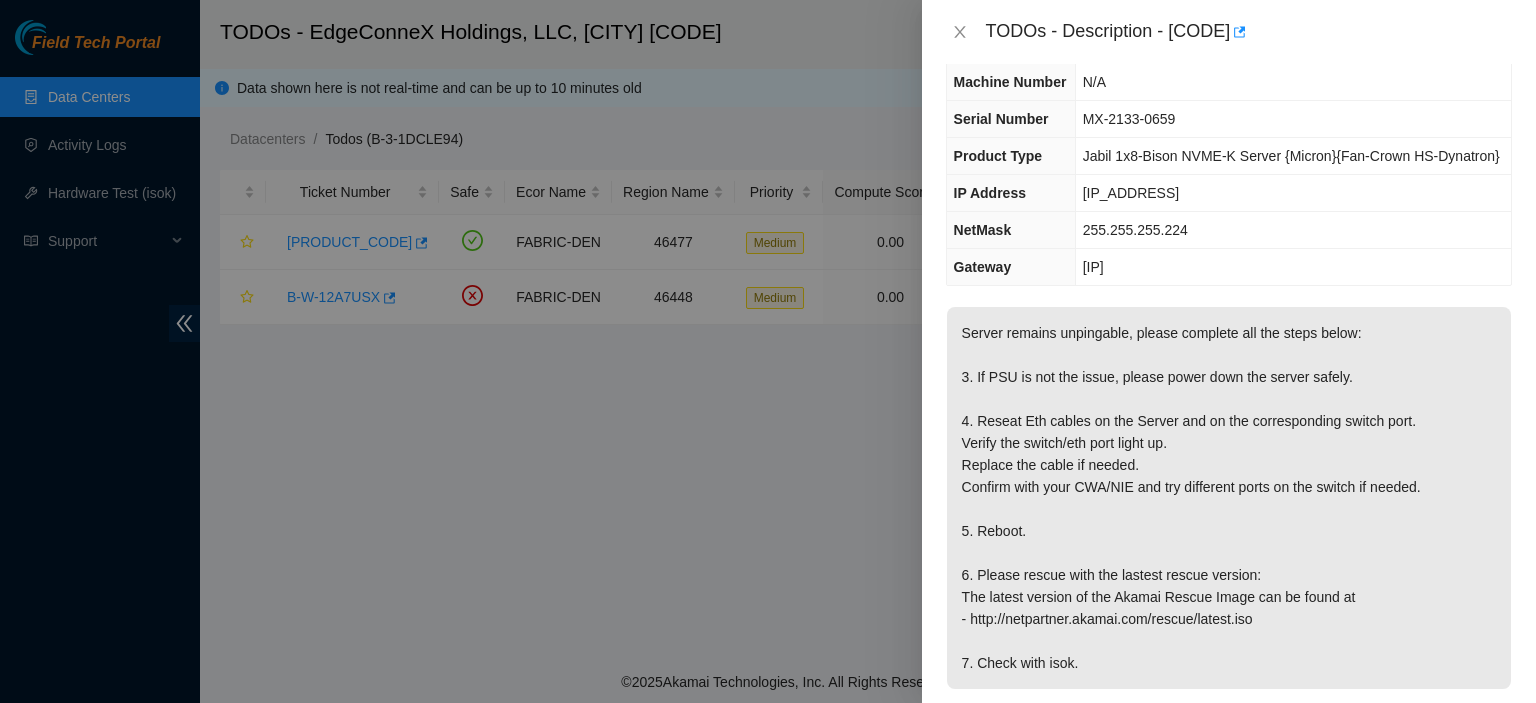 scroll, scrollTop: 182, scrollLeft: 0, axis: vertical 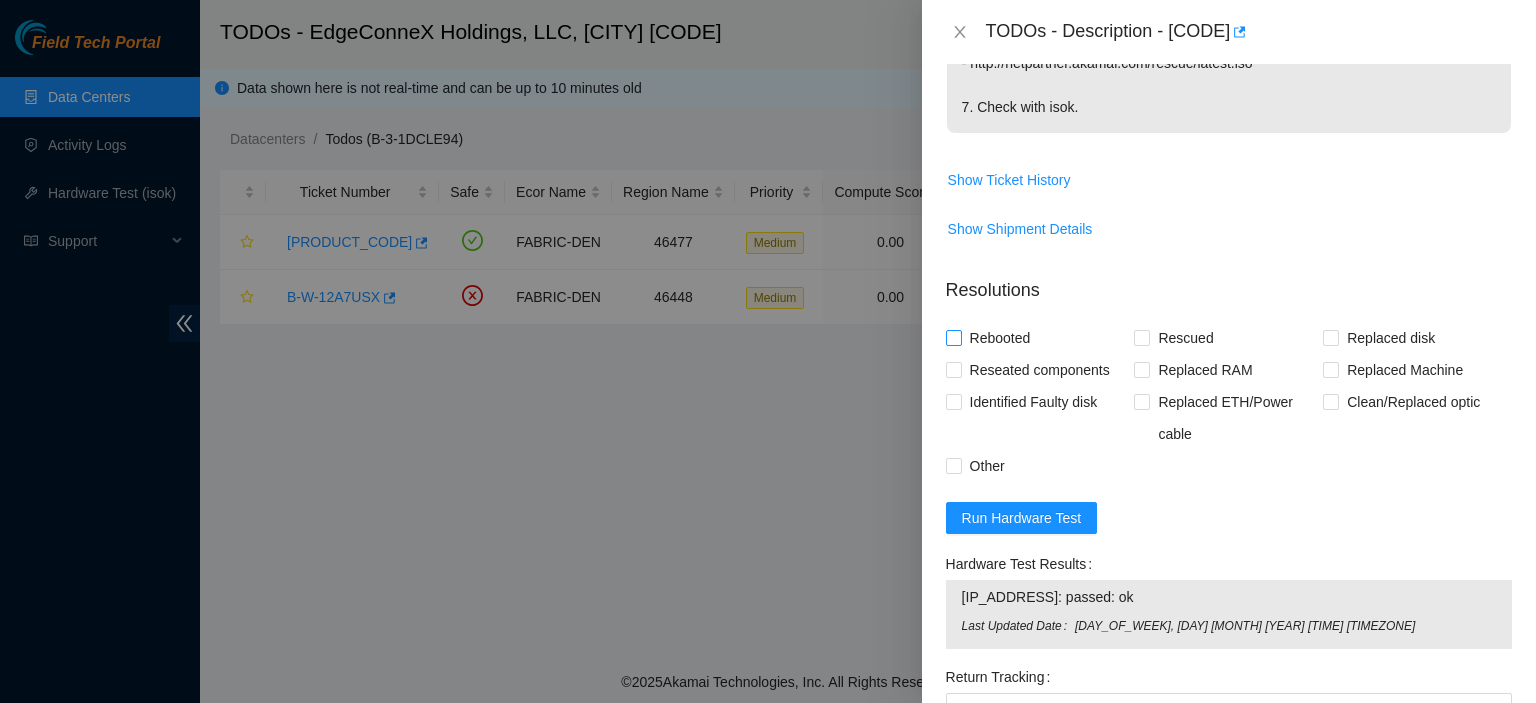 click on "Rebooted" at bounding box center (953, 337) 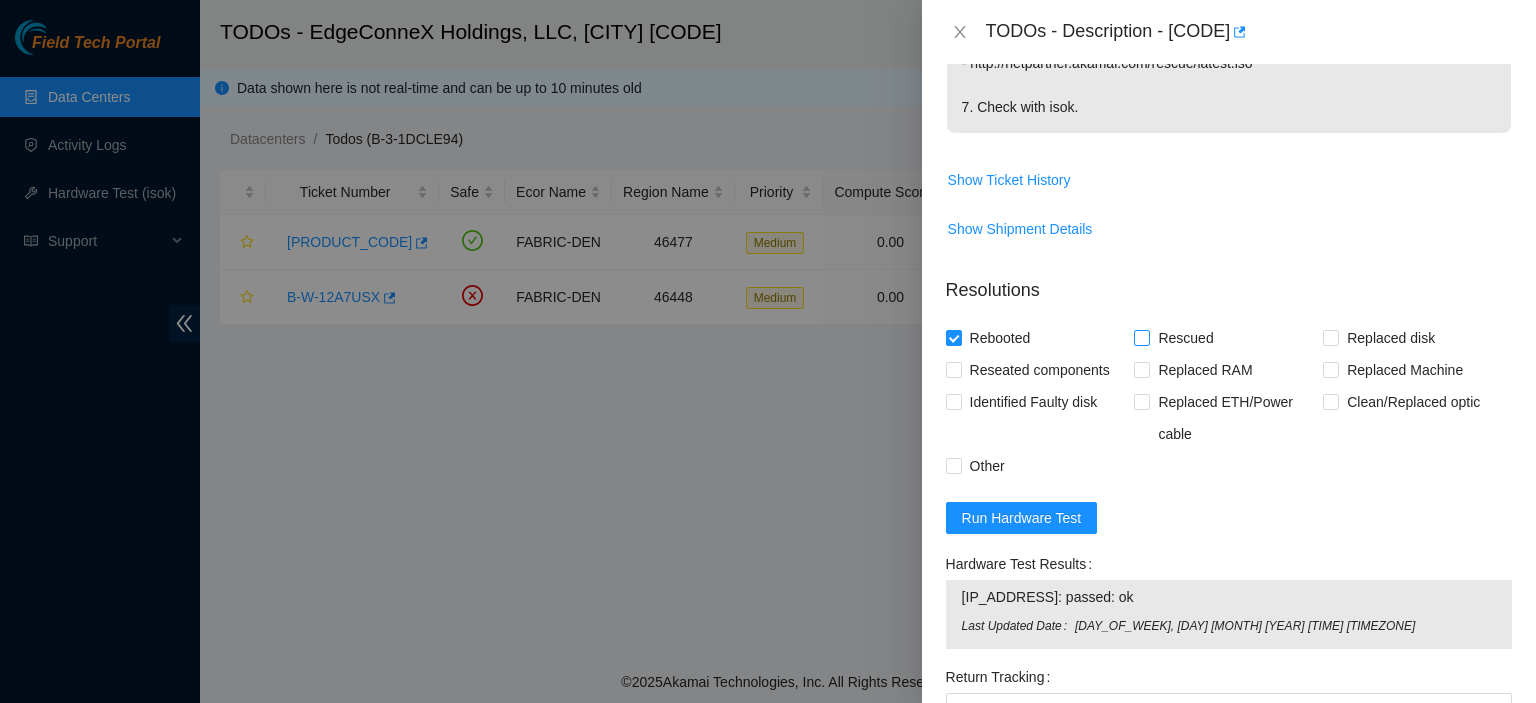 click on "Rescued" at bounding box center (1141, 337) 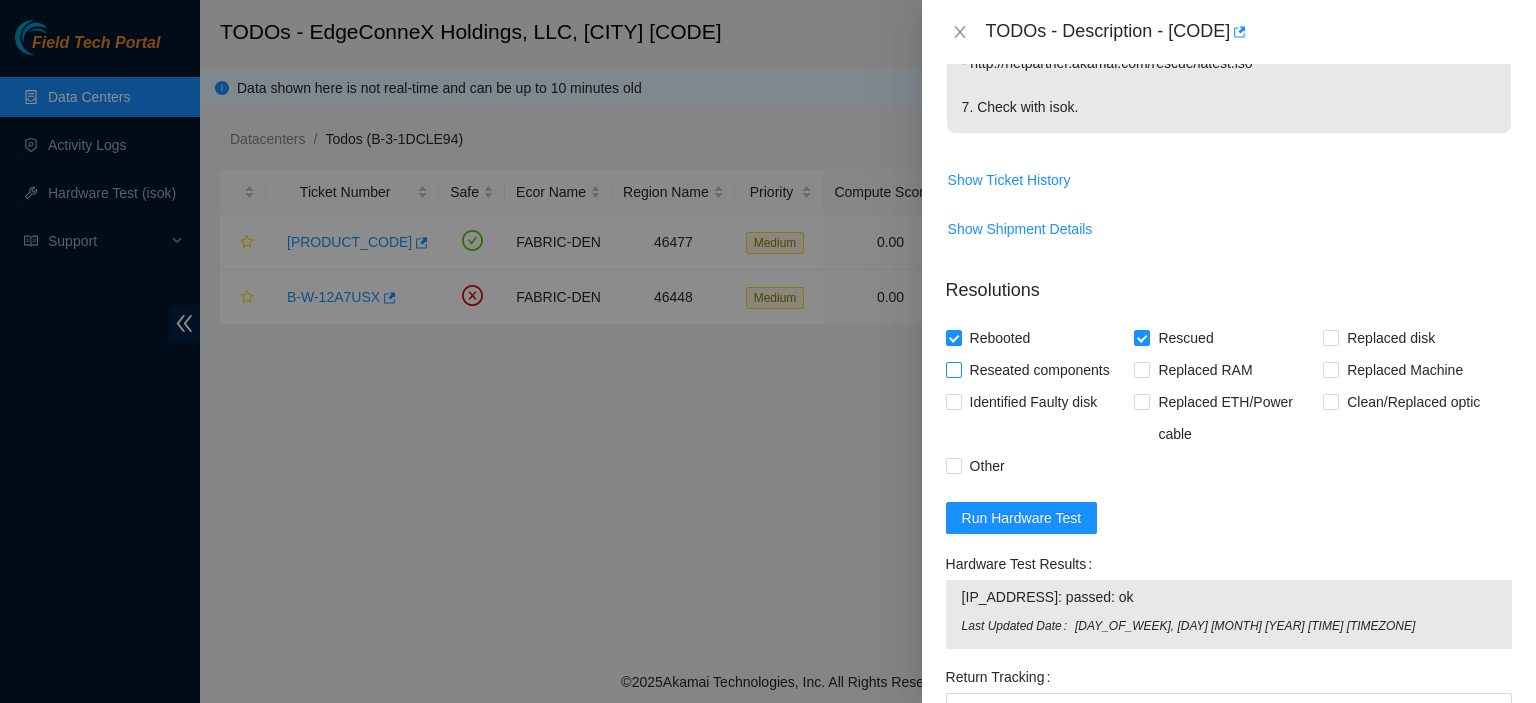 click on "Reseated components" at bounding box center (953, 369) 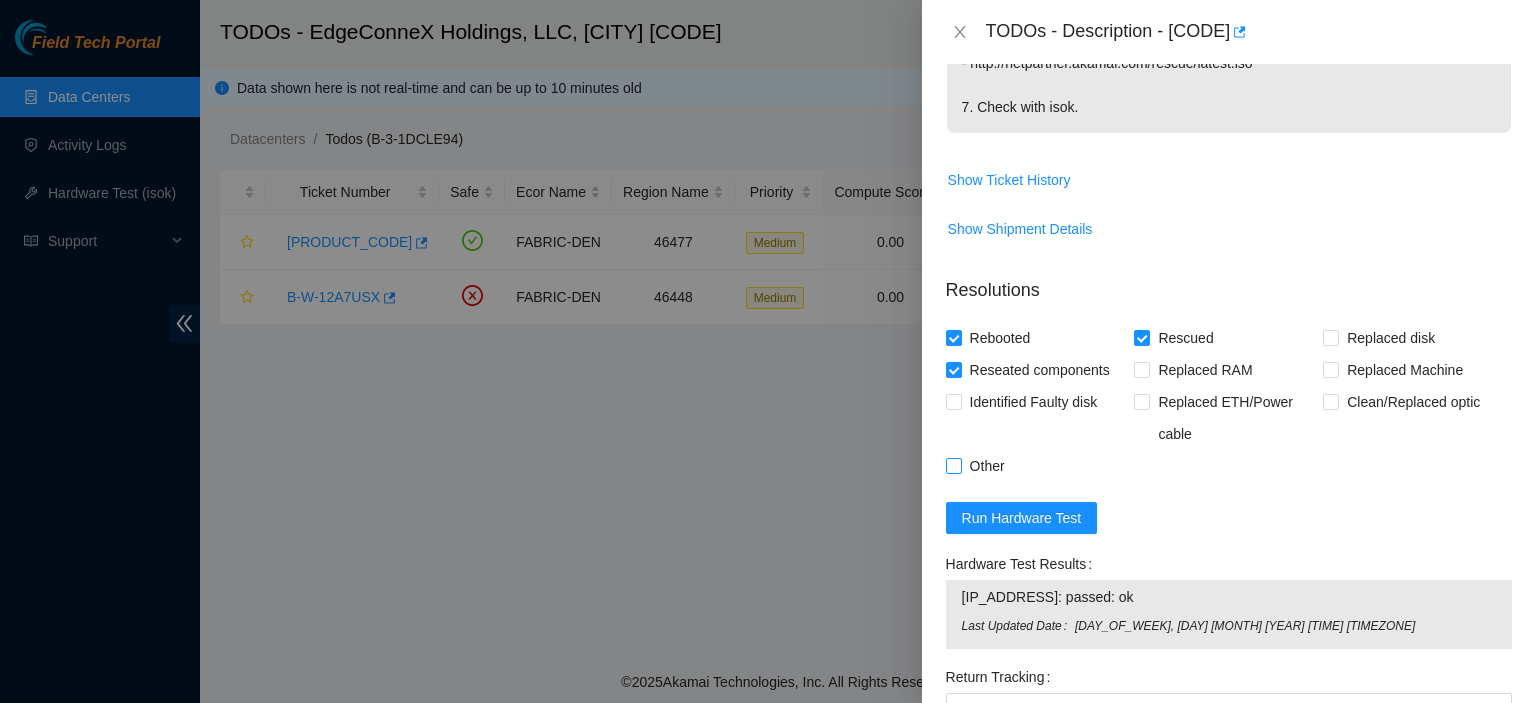 click on "Other" at bounding box center (953, 465) 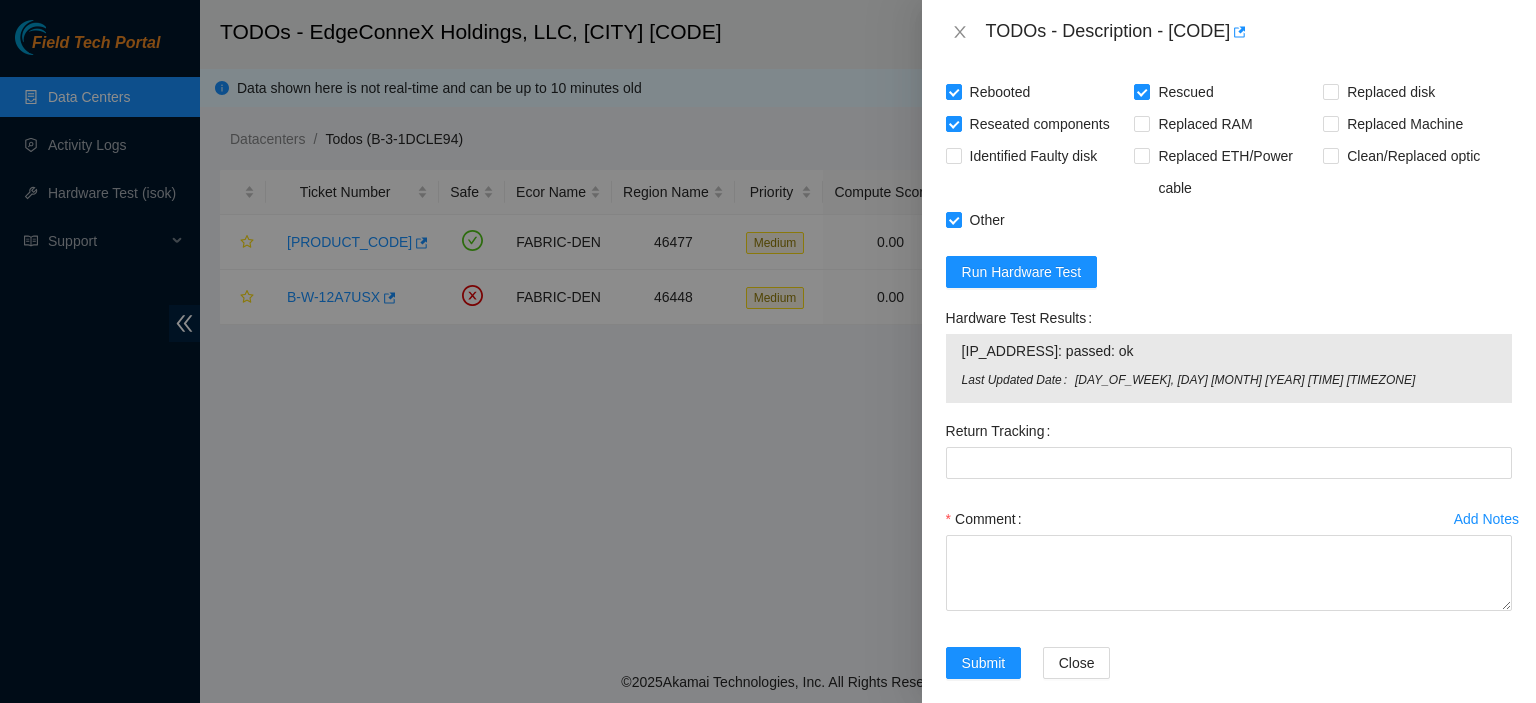 scroll, scrollTop: 908, scrollLeft: 0, axis: vertical 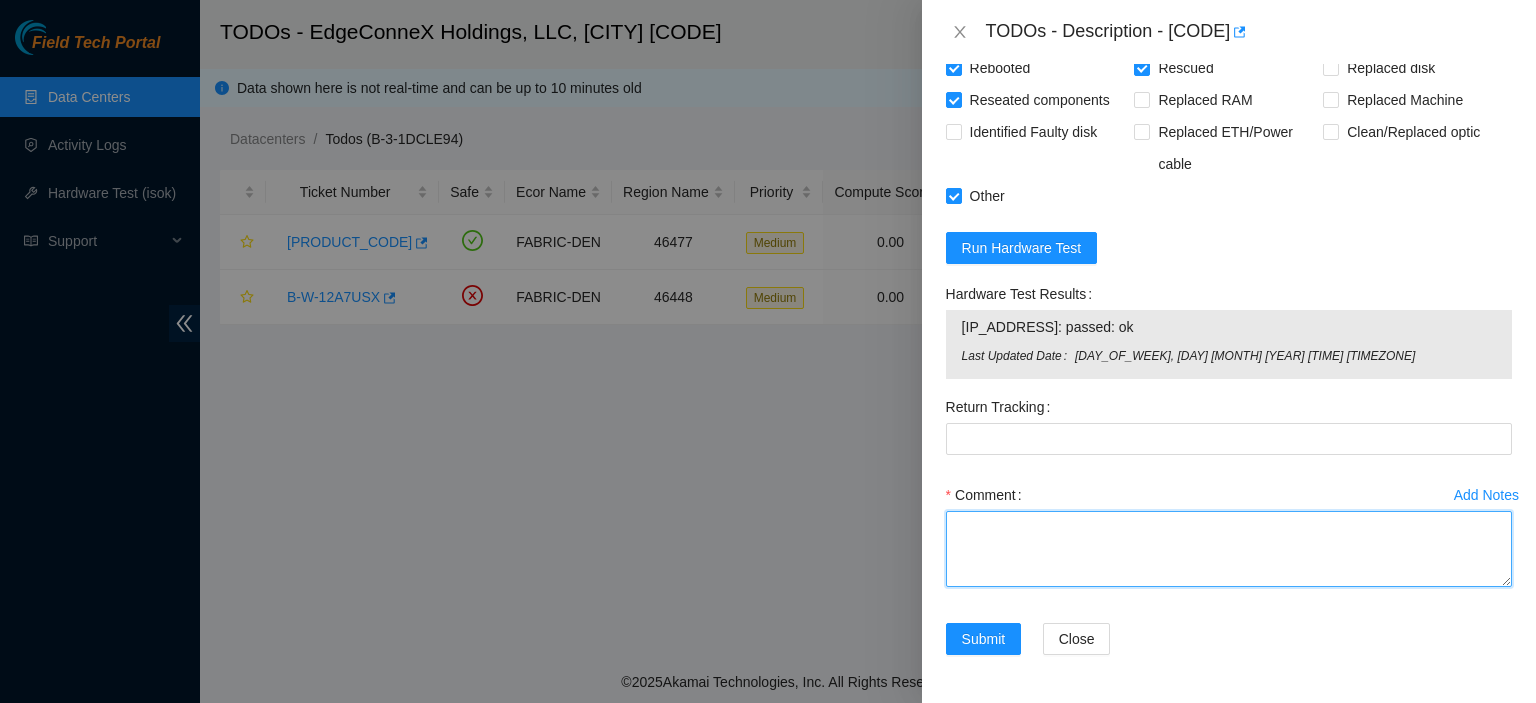 click on "Comment" at bounding box center (1229, 549) 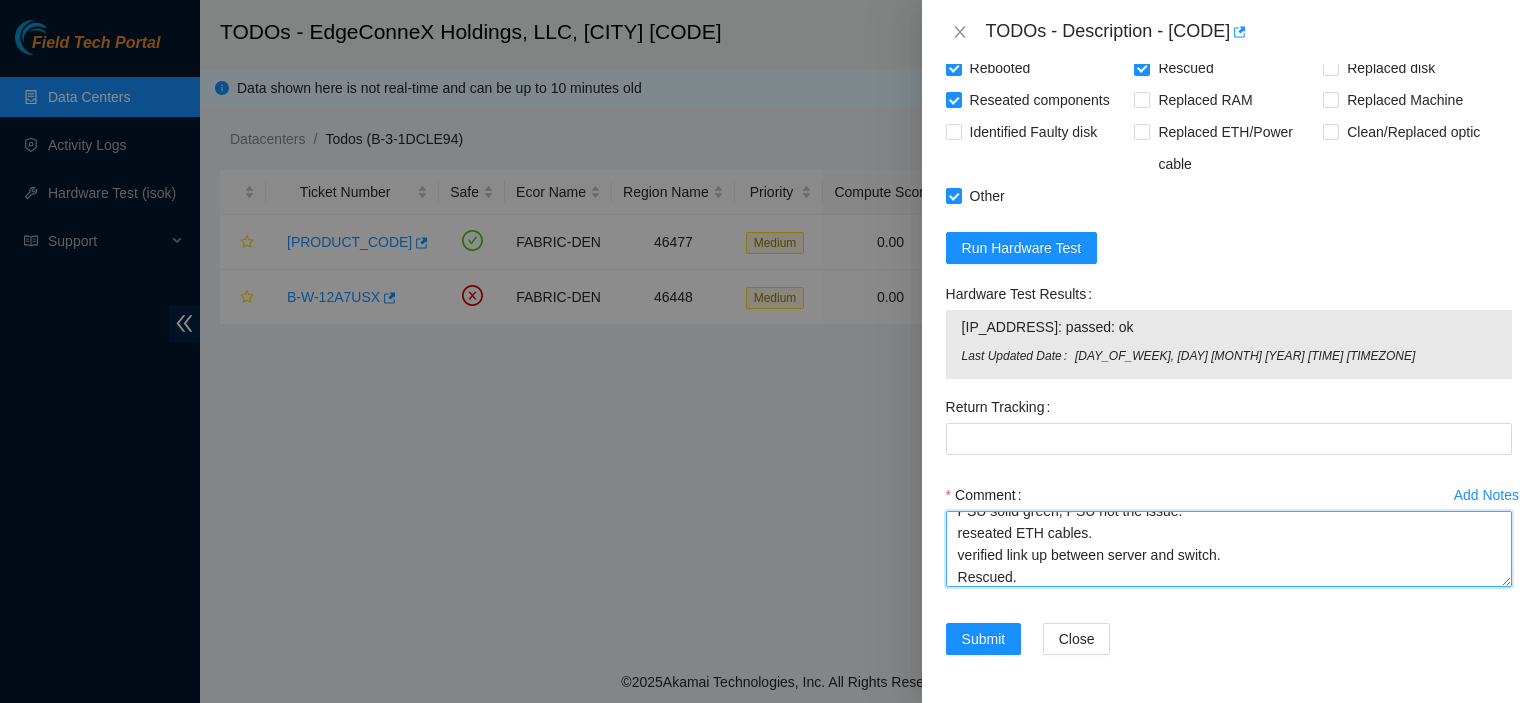 scroll, scrollTop: 38, scrollLeft: 0, axis: vertical 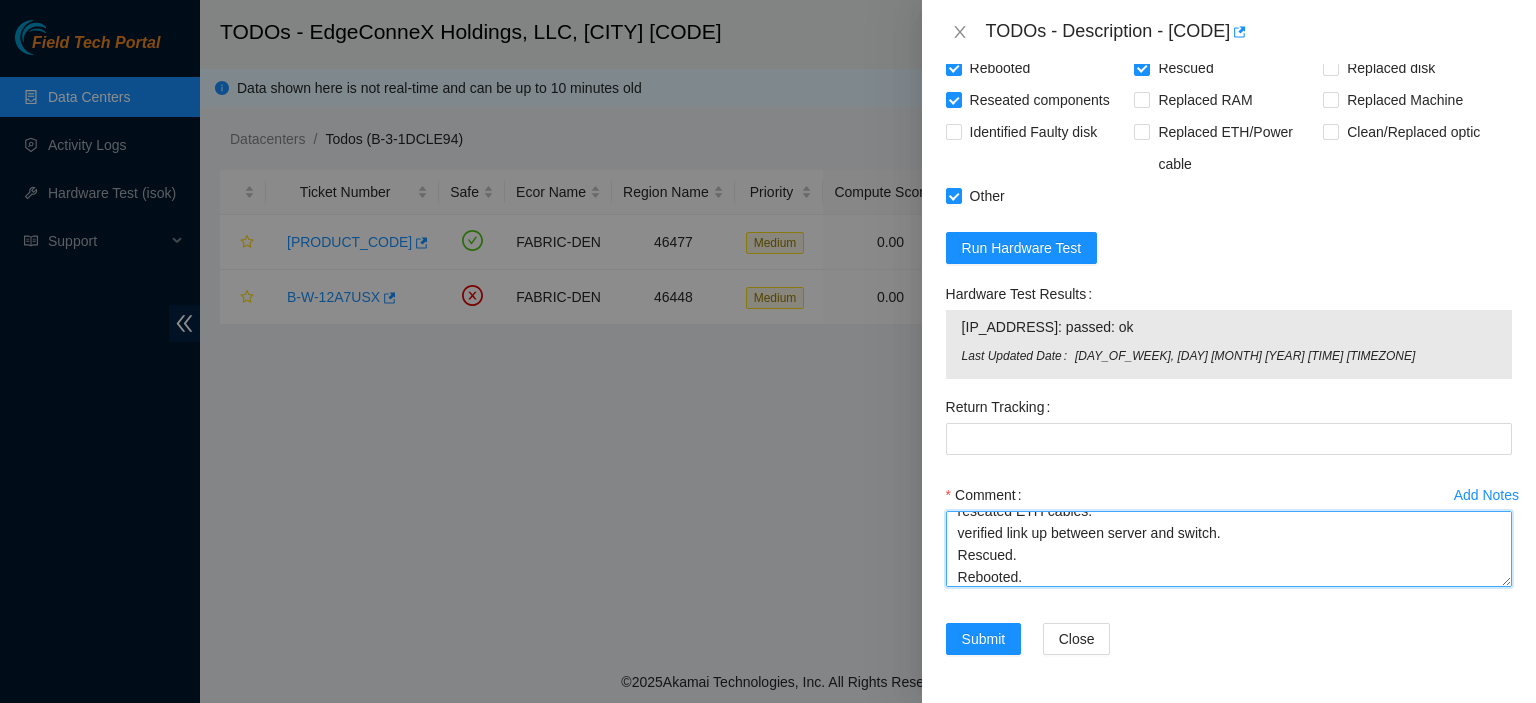 type on "PSU solid green, PSU not the issue.
reseated ETH cables.
verified link up between server and switch.
Rescued.
Rebooted." 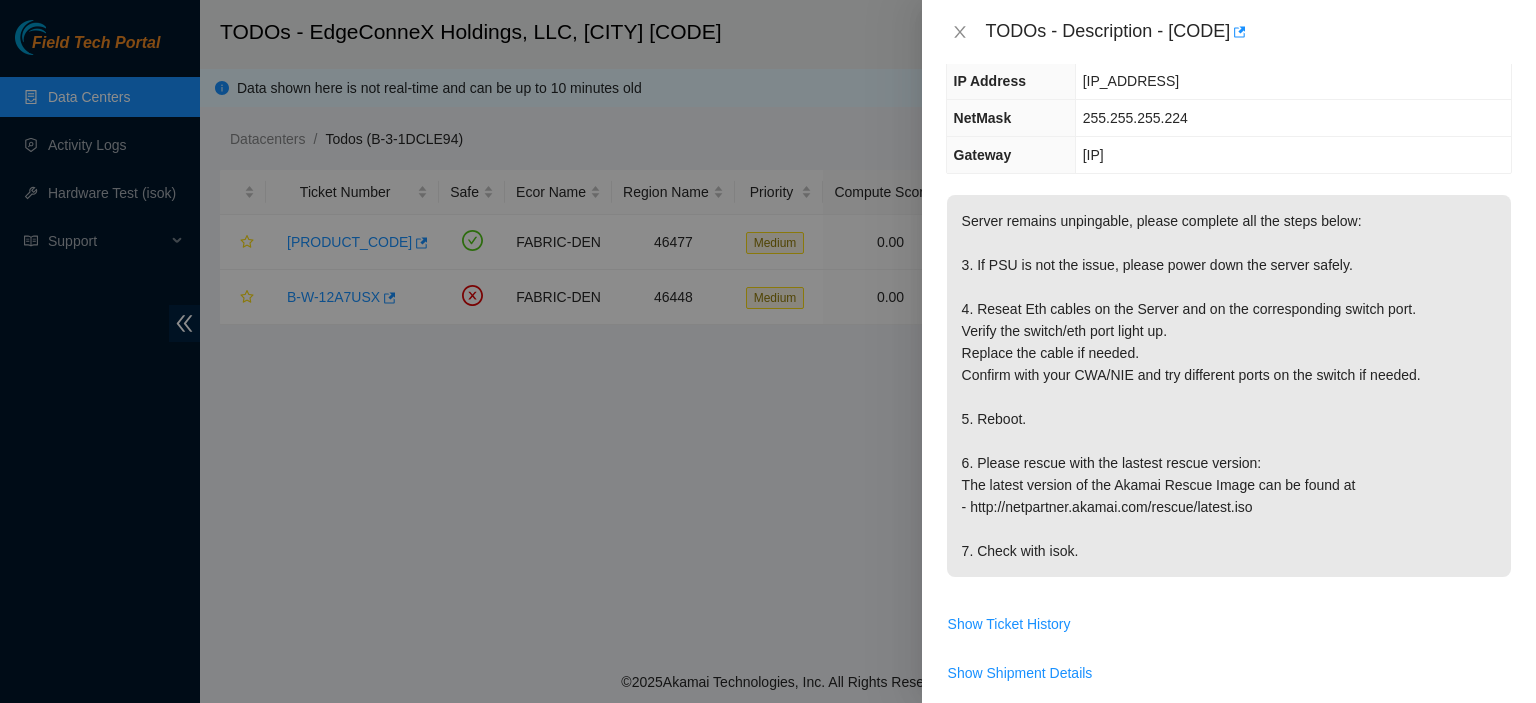 scroll, scrollTop: 0, scrollLeft: 0, axis: both 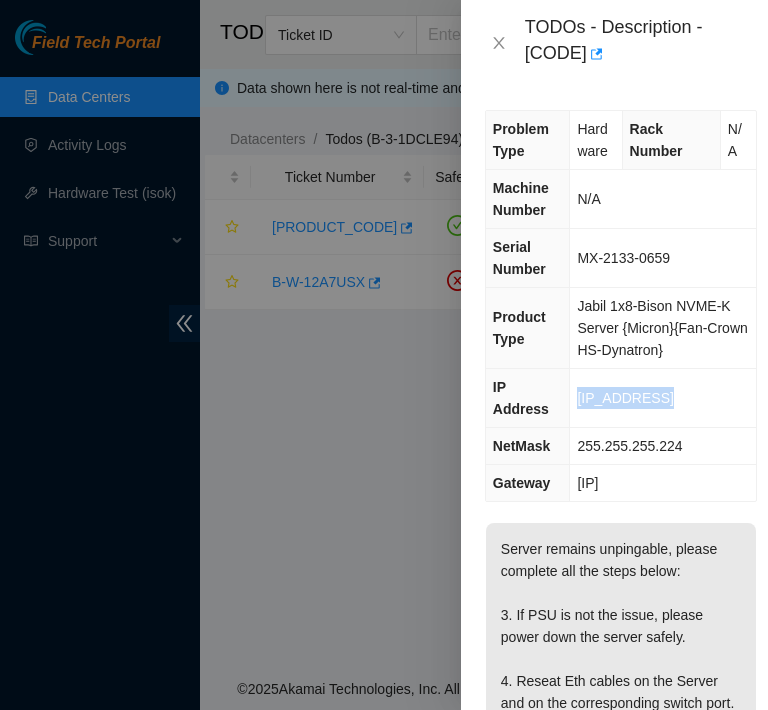 drag, startPoint x: 668, startPoint y: 395, endPoint x: 578, endPoint y: 398, distance: 90.04999 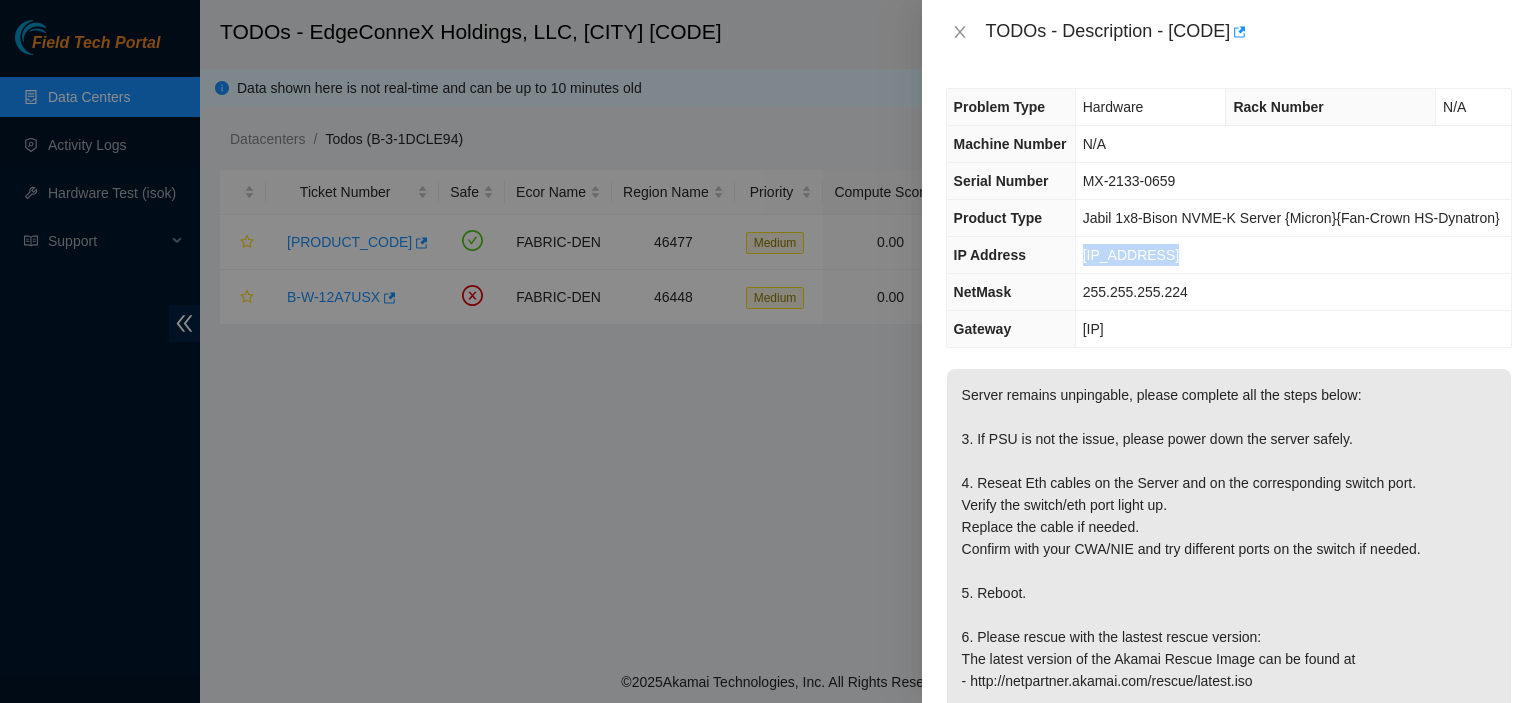 scroll, scrollTop: 908, scrollLeft: 0, axis: vertical 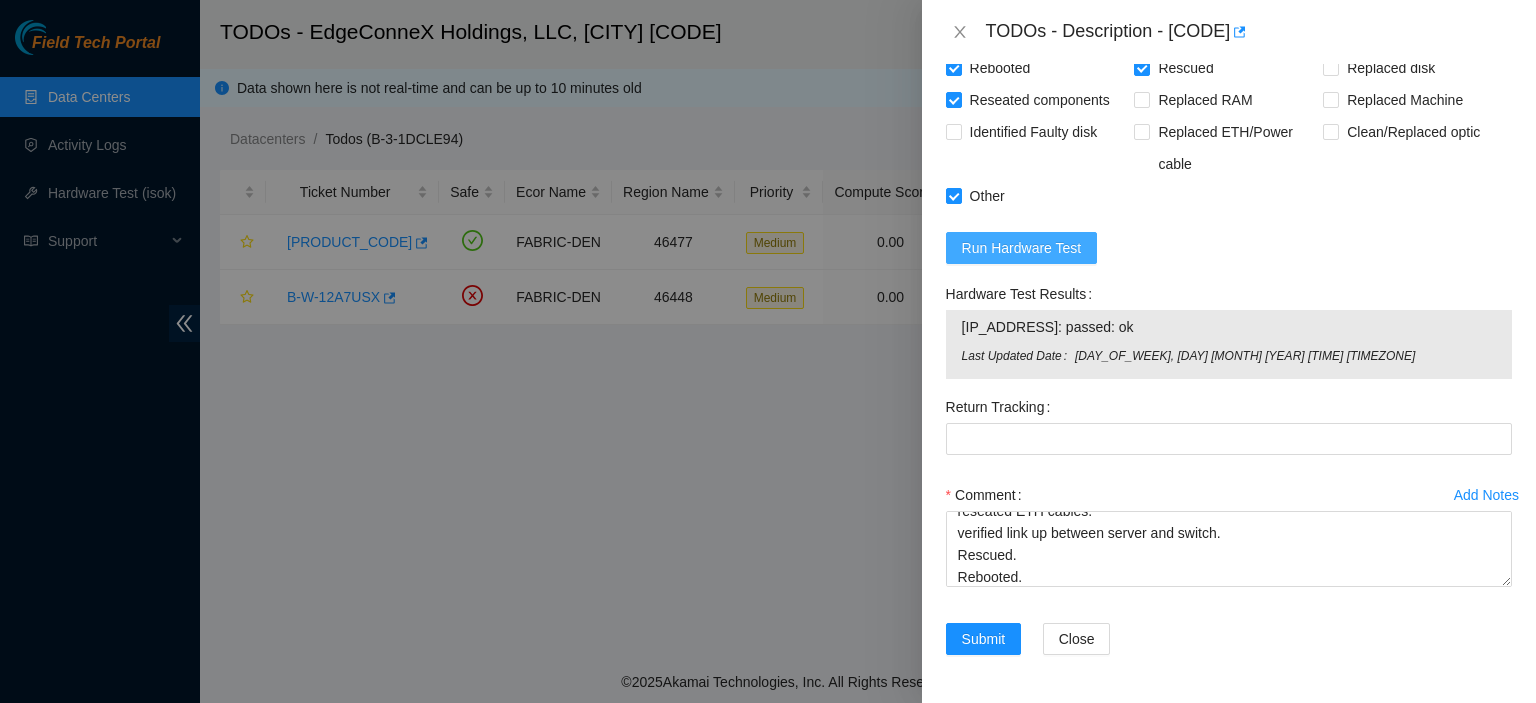 click on "Run Hardware Test" at bounding box center [1022, 248] 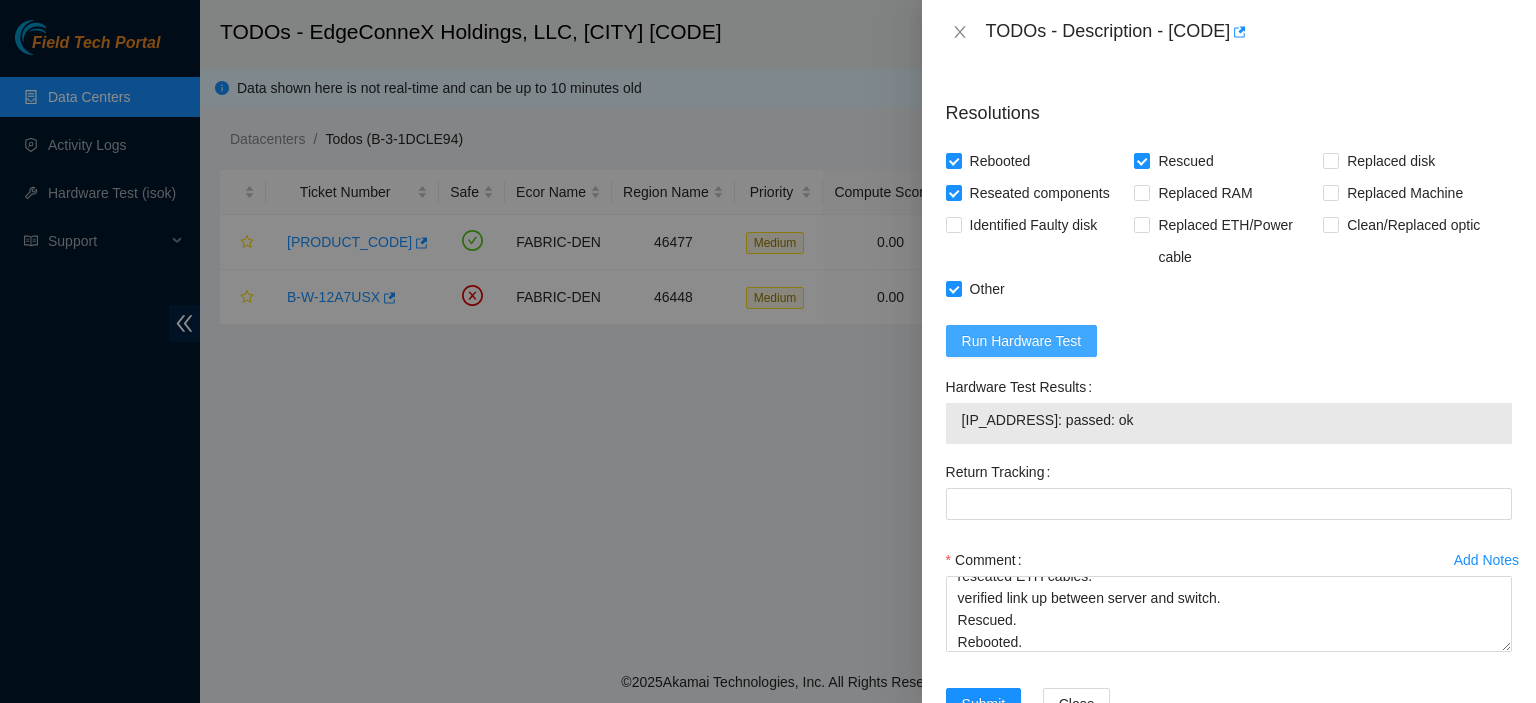 scroll, scrollTop: 880, scrollLeft: 0, axis: vertical 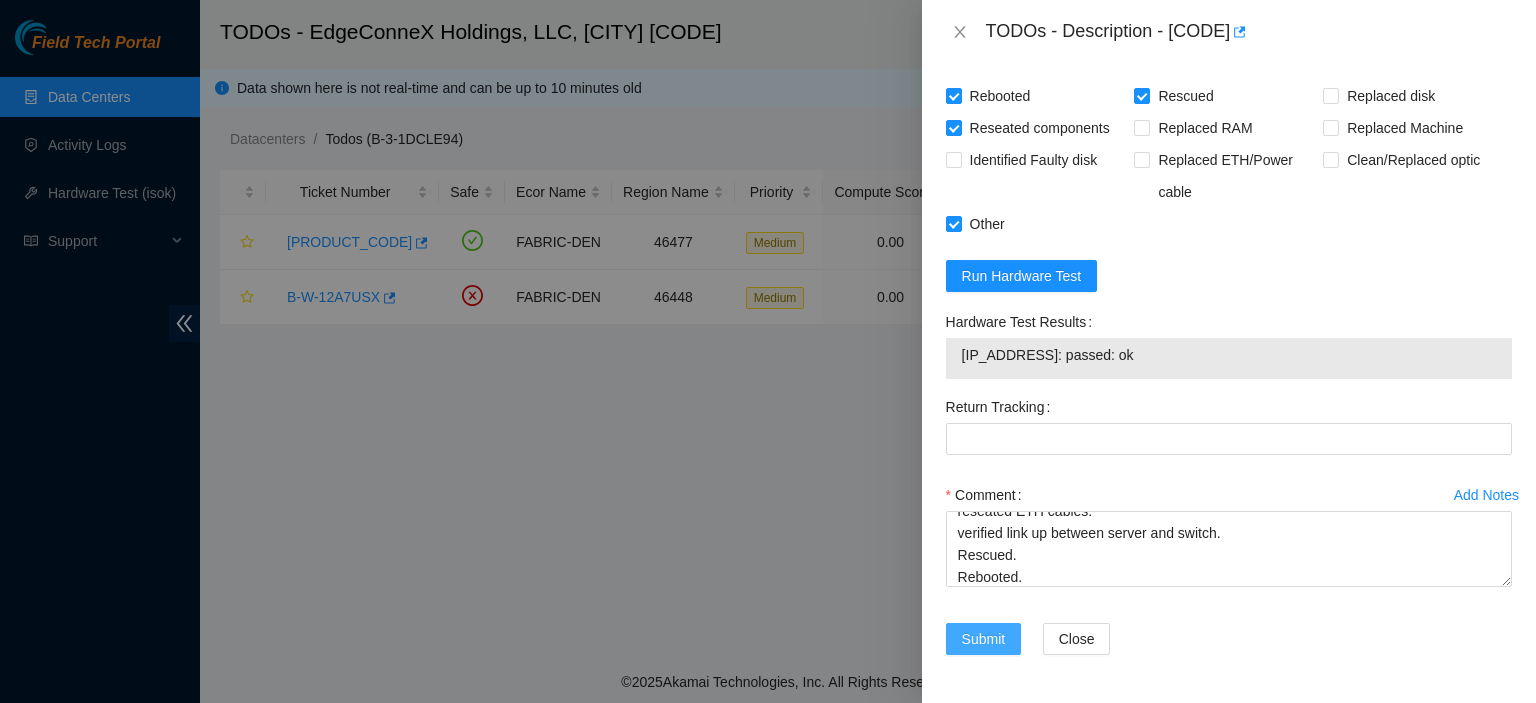 click on "Submit" at bounding box center (984, 639) 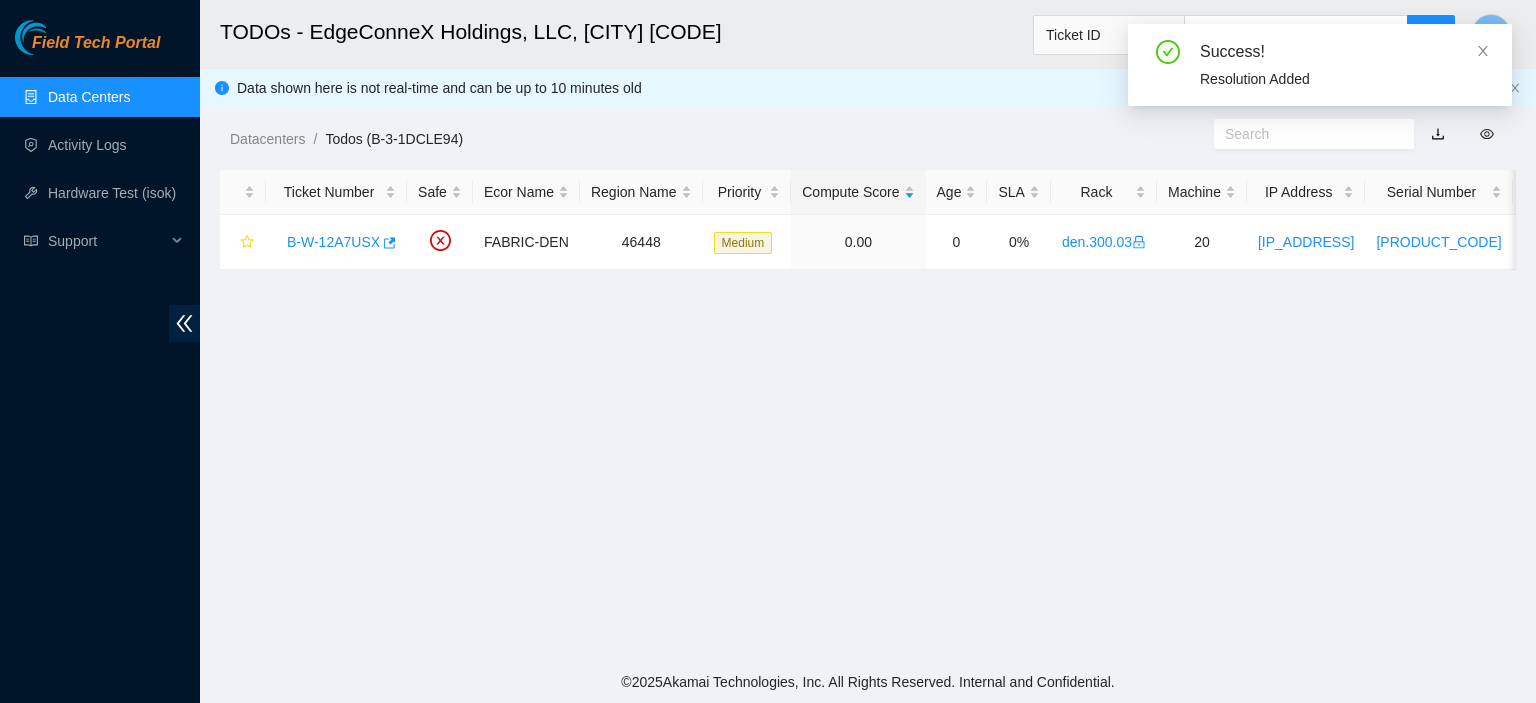 scroll, scrollTop: 541, scrollLeft: 0, axis: vertical 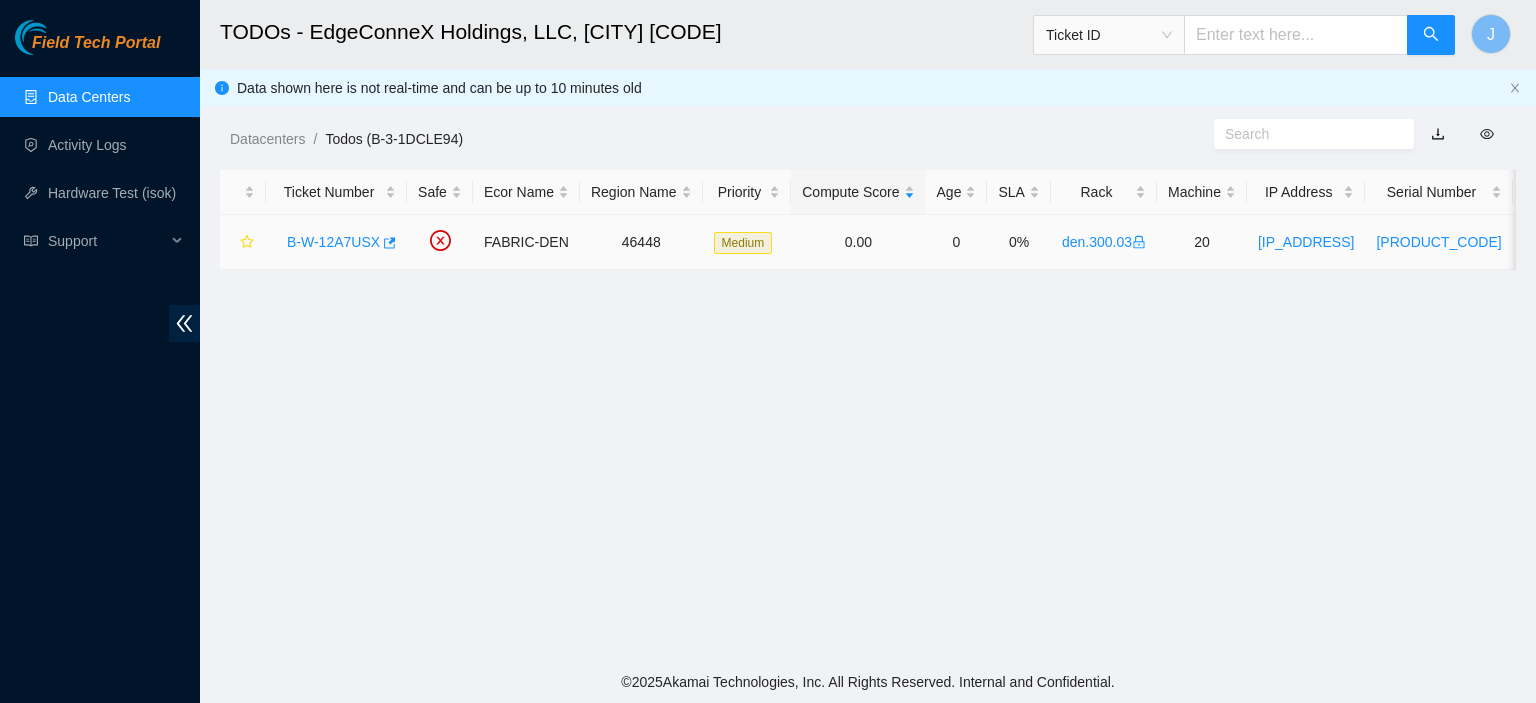 click on "B-W-12A7USX" at bounding box center (333, 242) 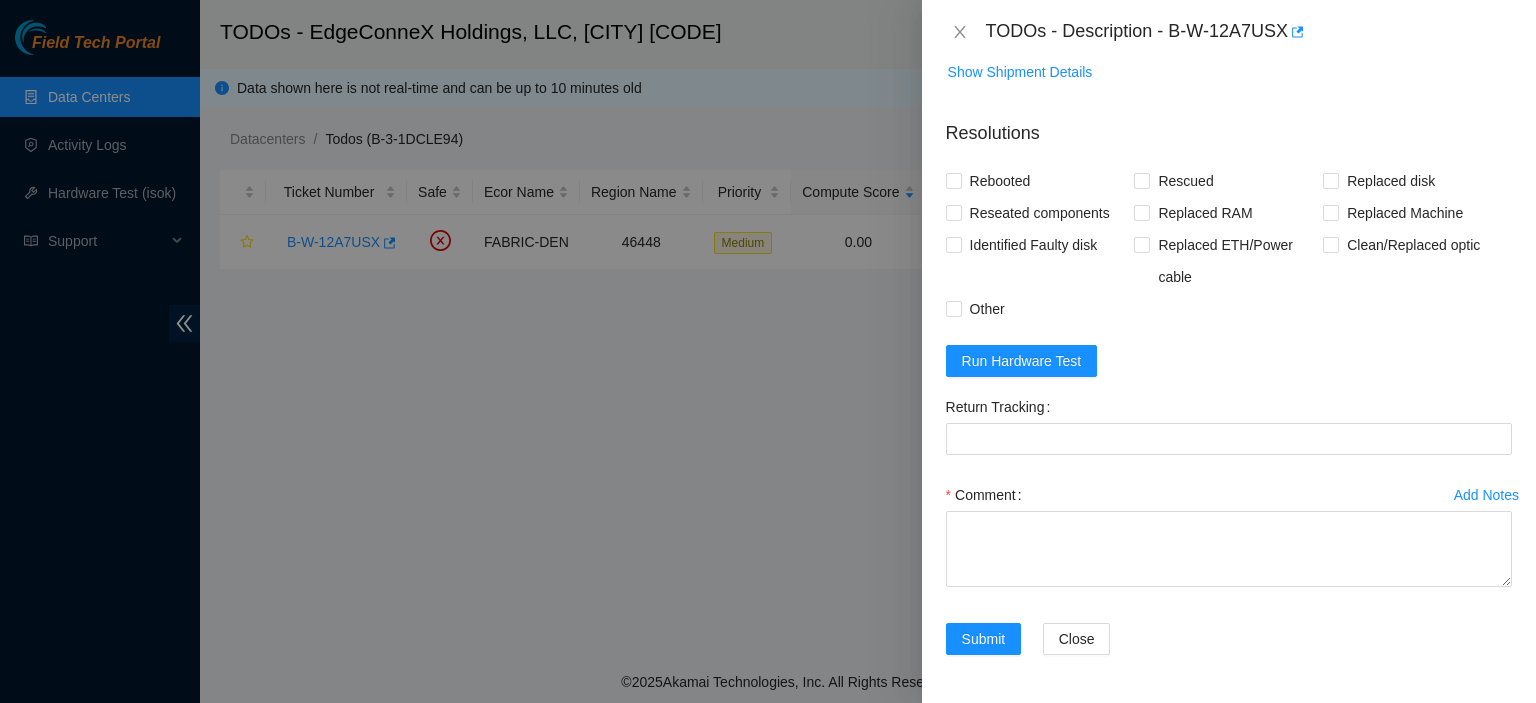 scroll, scrollTop: 421, scrollLeft: 0, axis: vertical 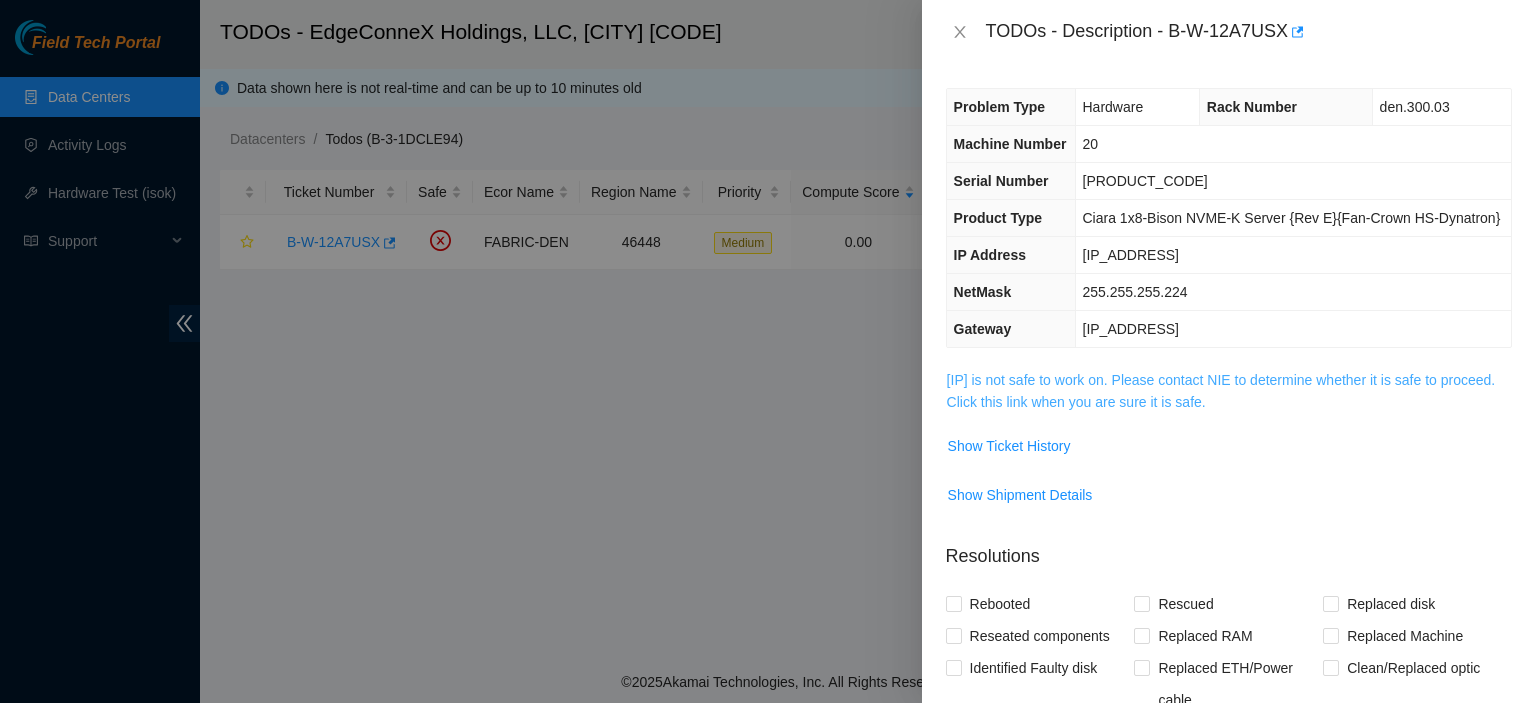 click on "[IP] is not safe to work on. Please contact NIE to determine whether it is safe to proceed. Click this link when you are sure it is safe." at bounding box center [1221, 391] 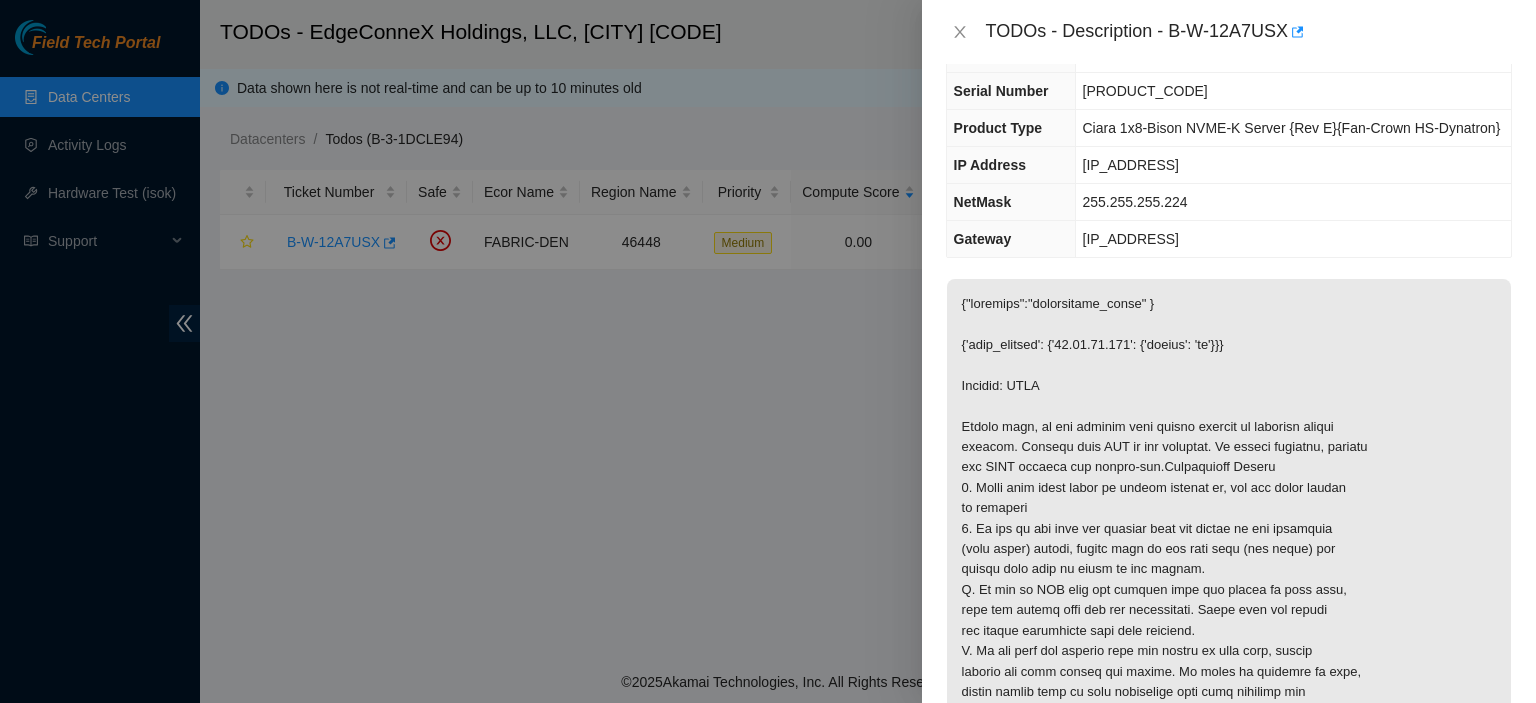 scroll, scrollTop: 134, scrollLeft: 0, axis: vertical 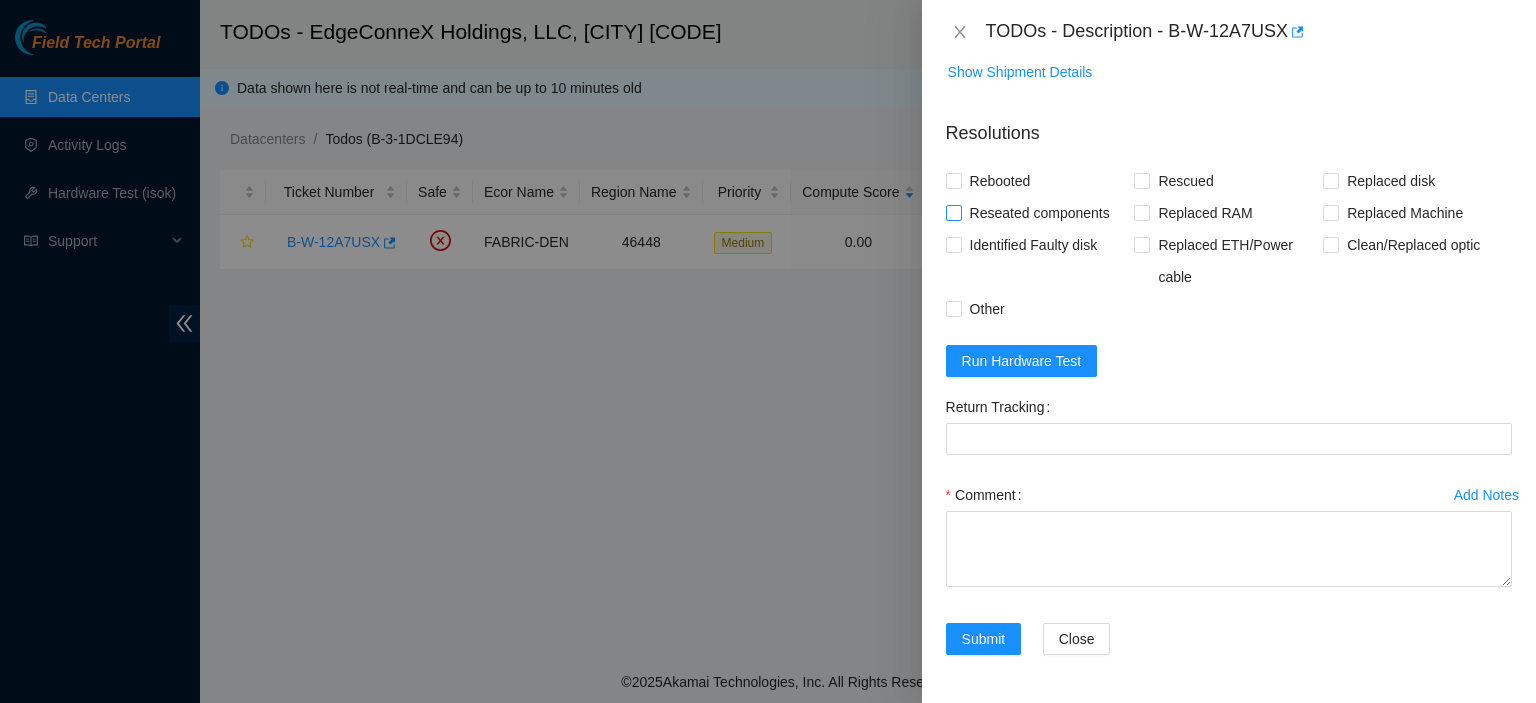 click on "Reseated components" at bounding box center (953, 212) 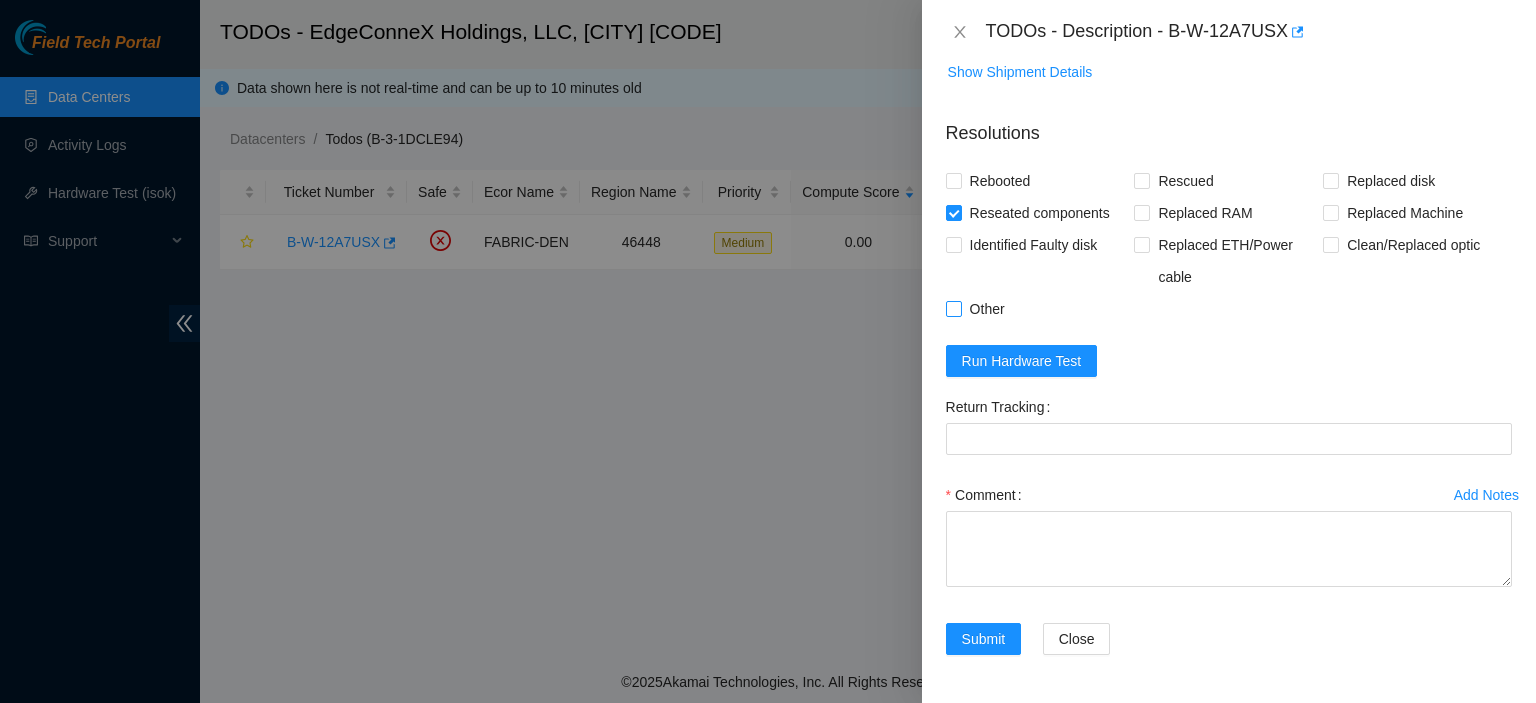 click on "Other" at bounding box center [953, 308] 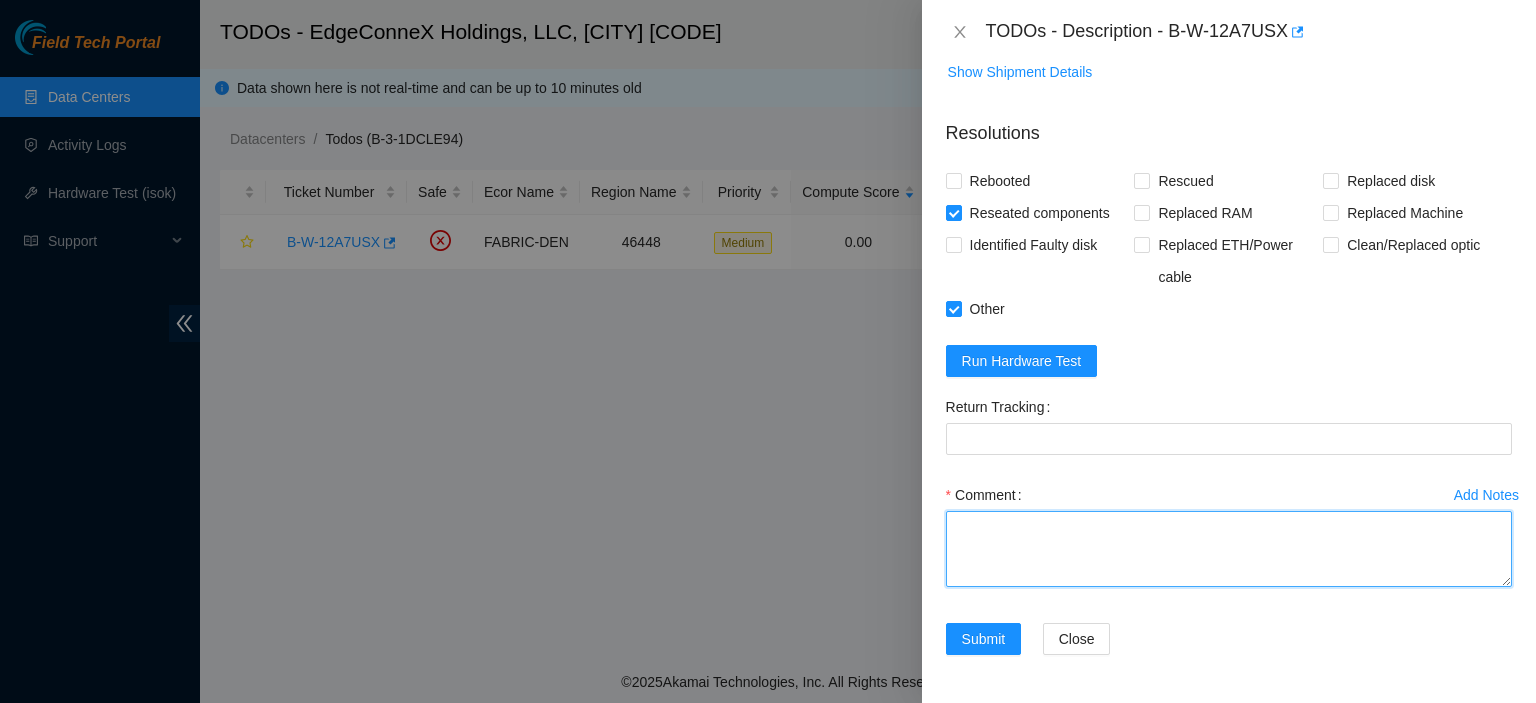 click on "Comment" at bounding box center [1229, 549] 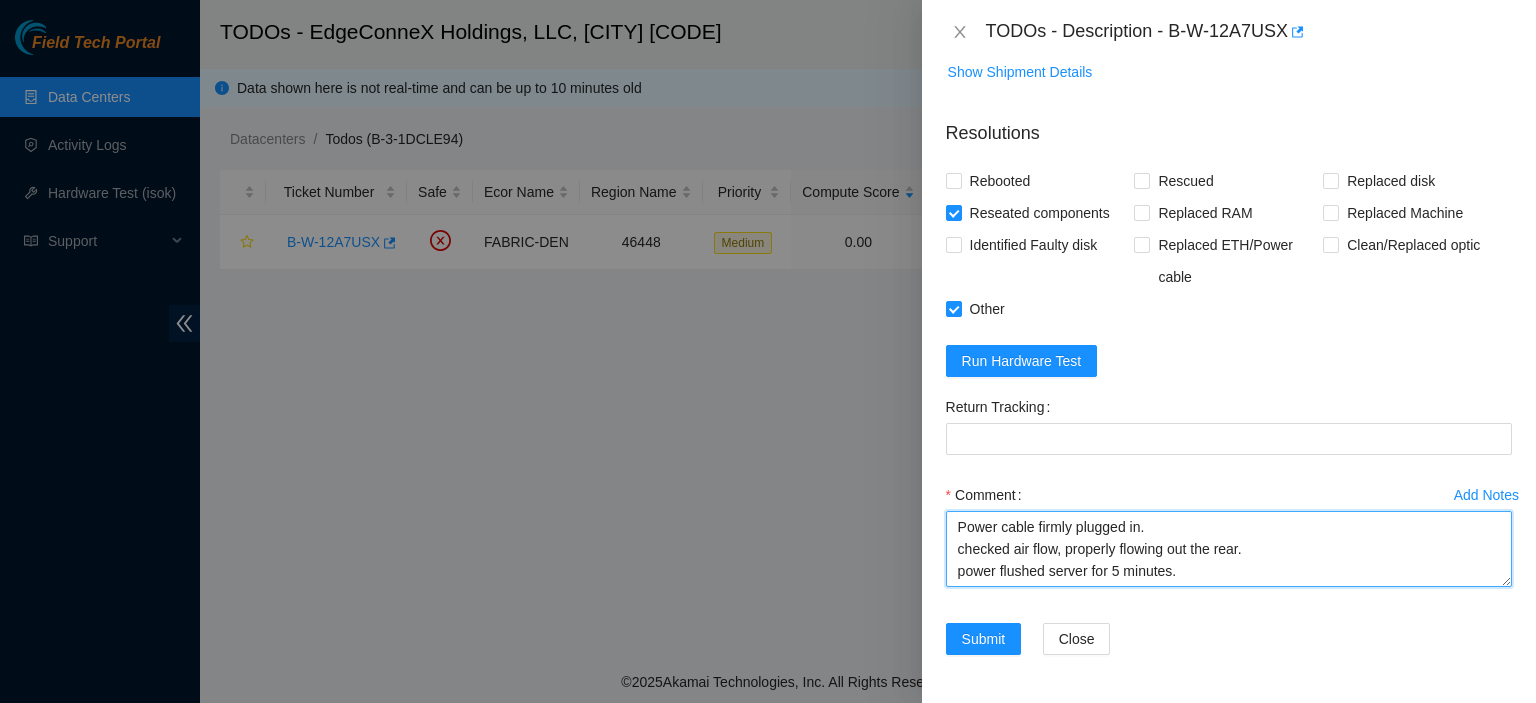 type on "Power cable firmly plugged in.
checked air flow, properly flowing out the rear.
power flushed server for 5 minutes." 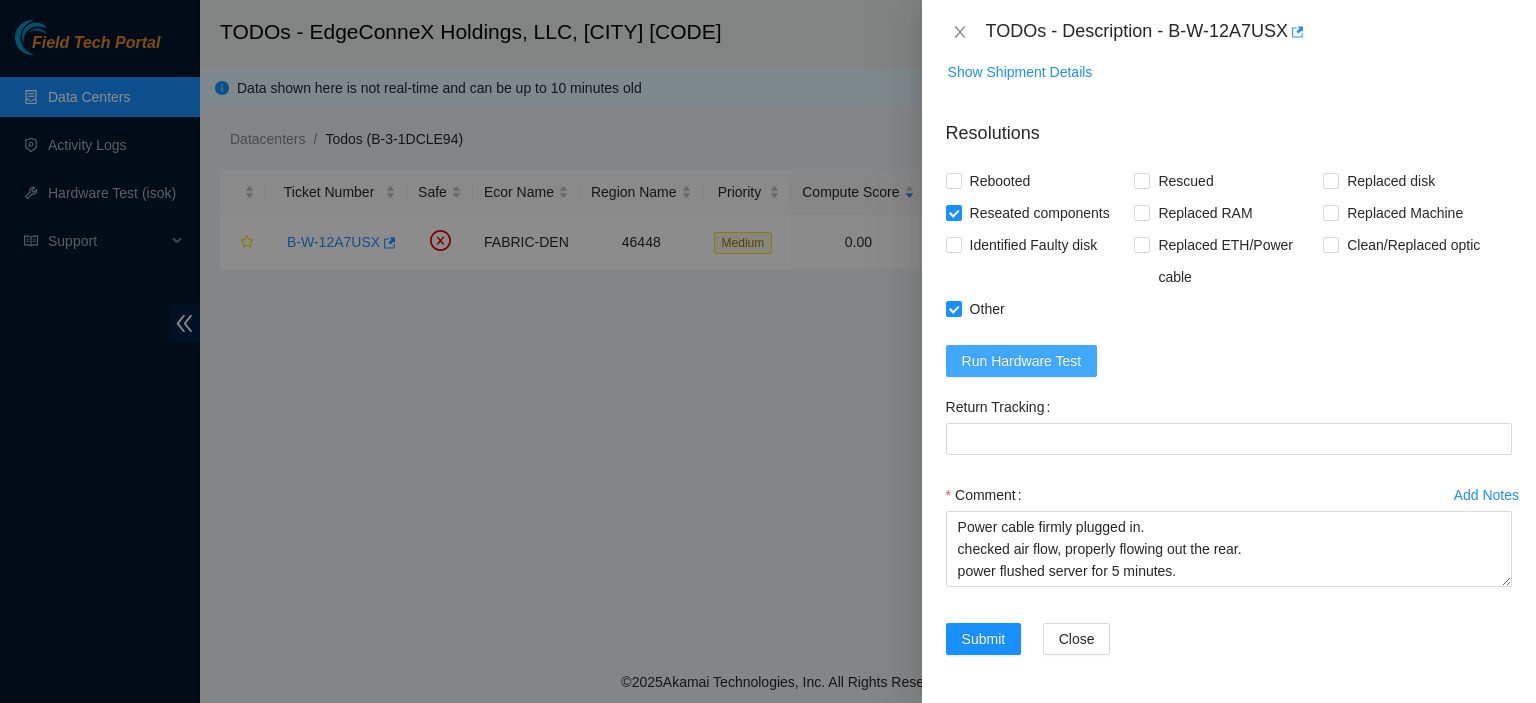 click on "Run Hardware Test" at bounding box center [1022, 361] 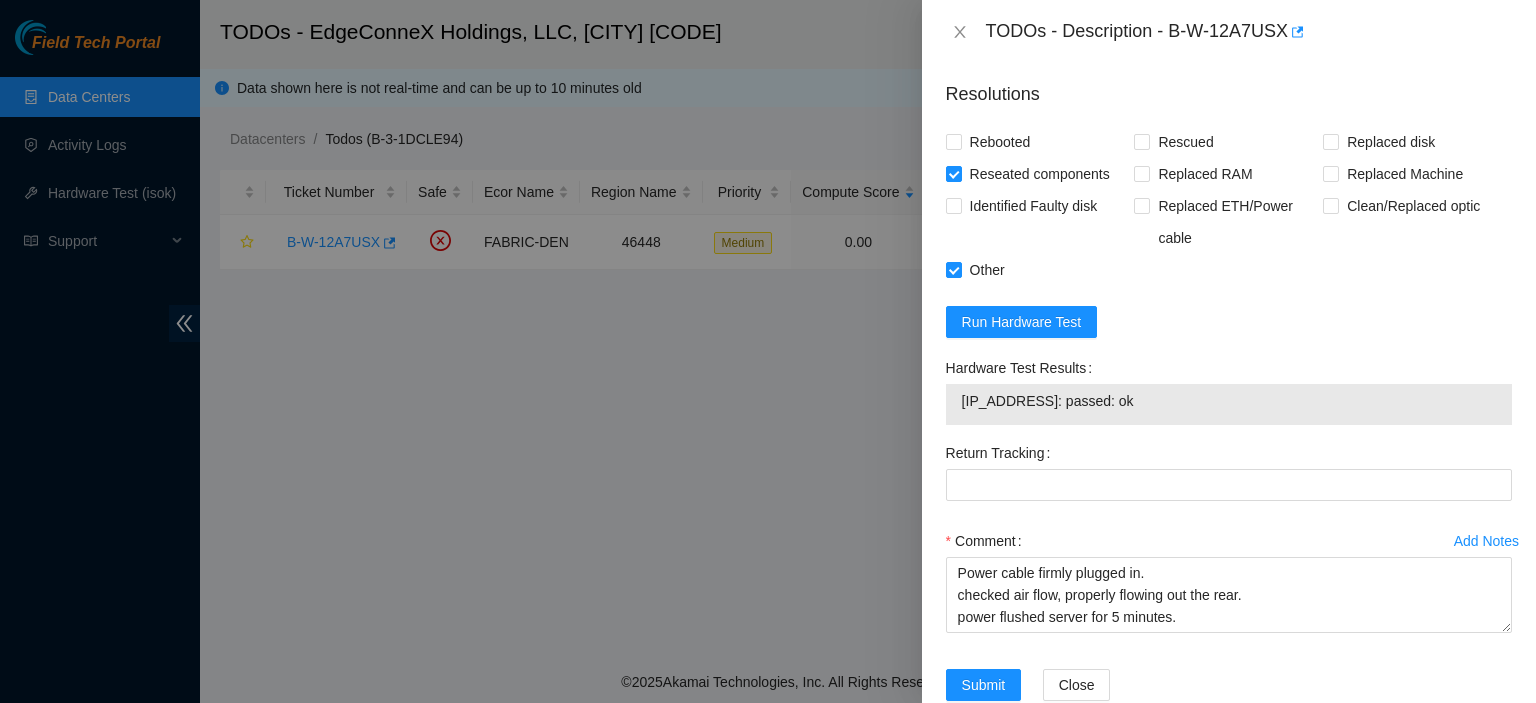 scroll, scrollTop: 1076, scrollLeft: 0, axis: vertical 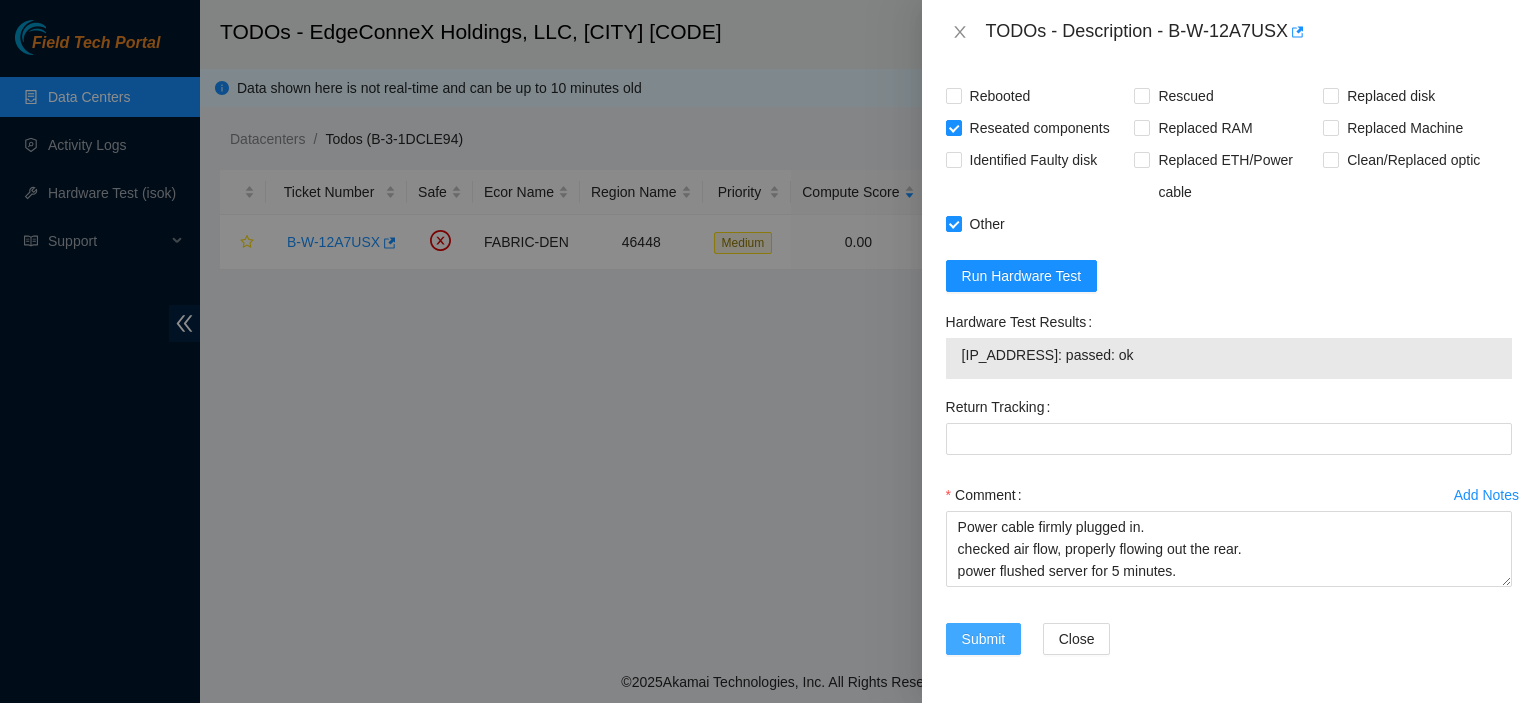 click on "Submit" at bounding box center [984, 639] 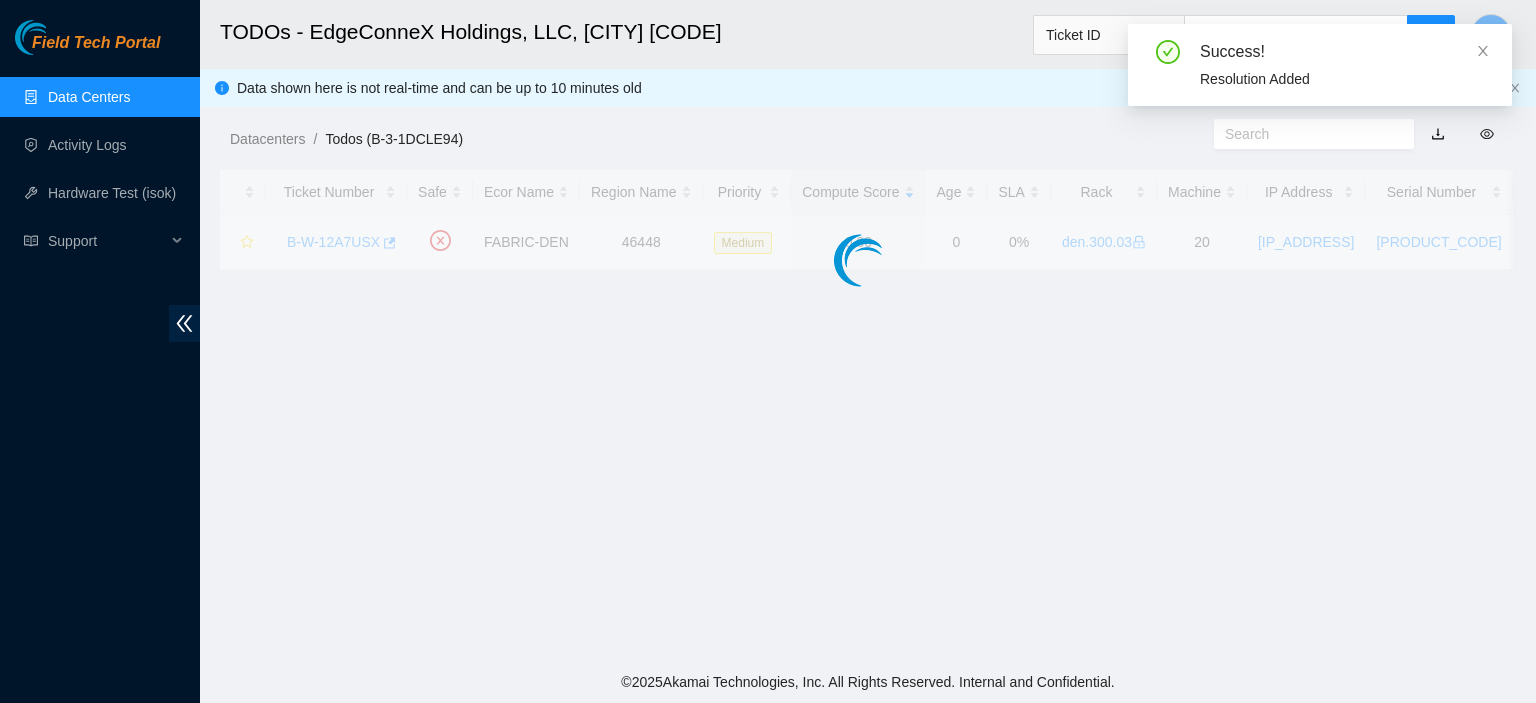scroll, scrollTop: 541, scrollLeft: 0, axis: vertical 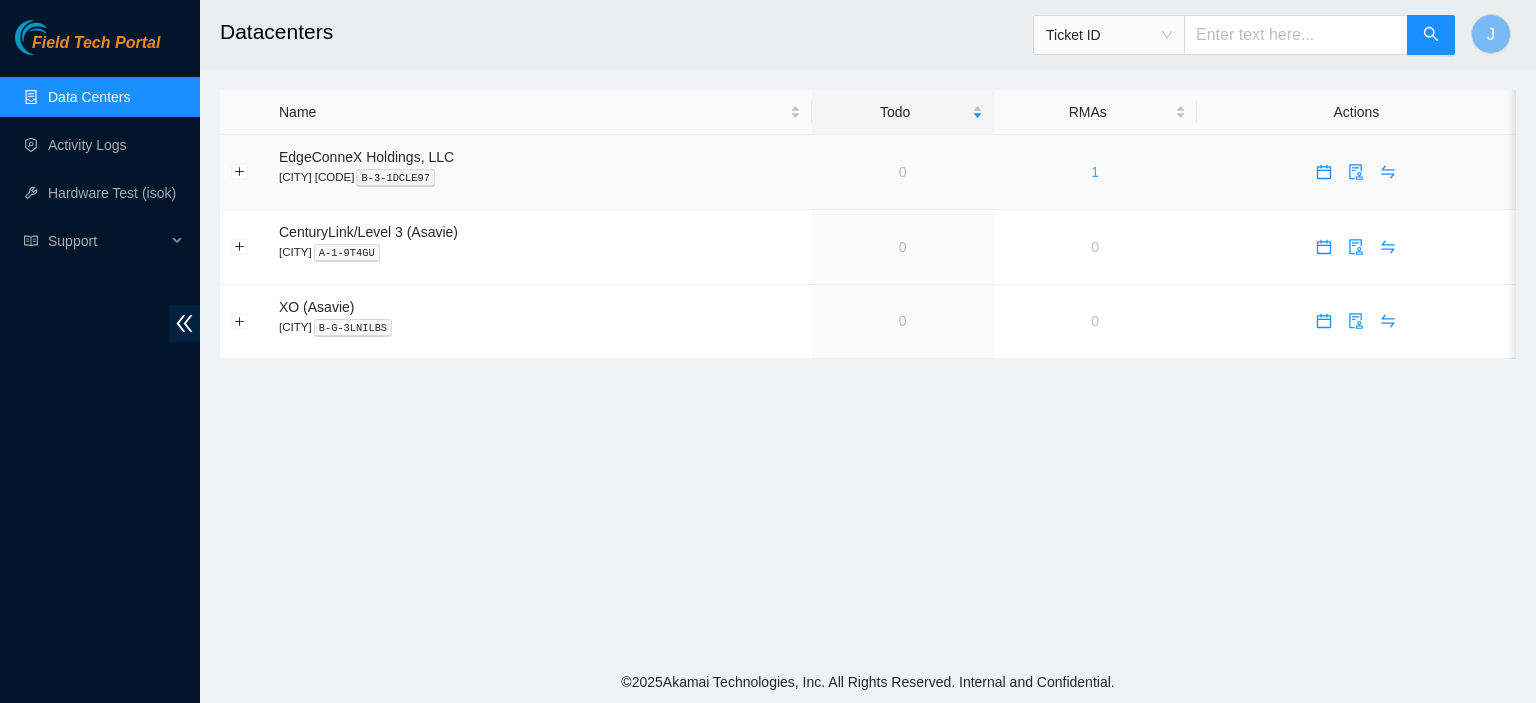 click on "1" at bounding box center [1095, 172] 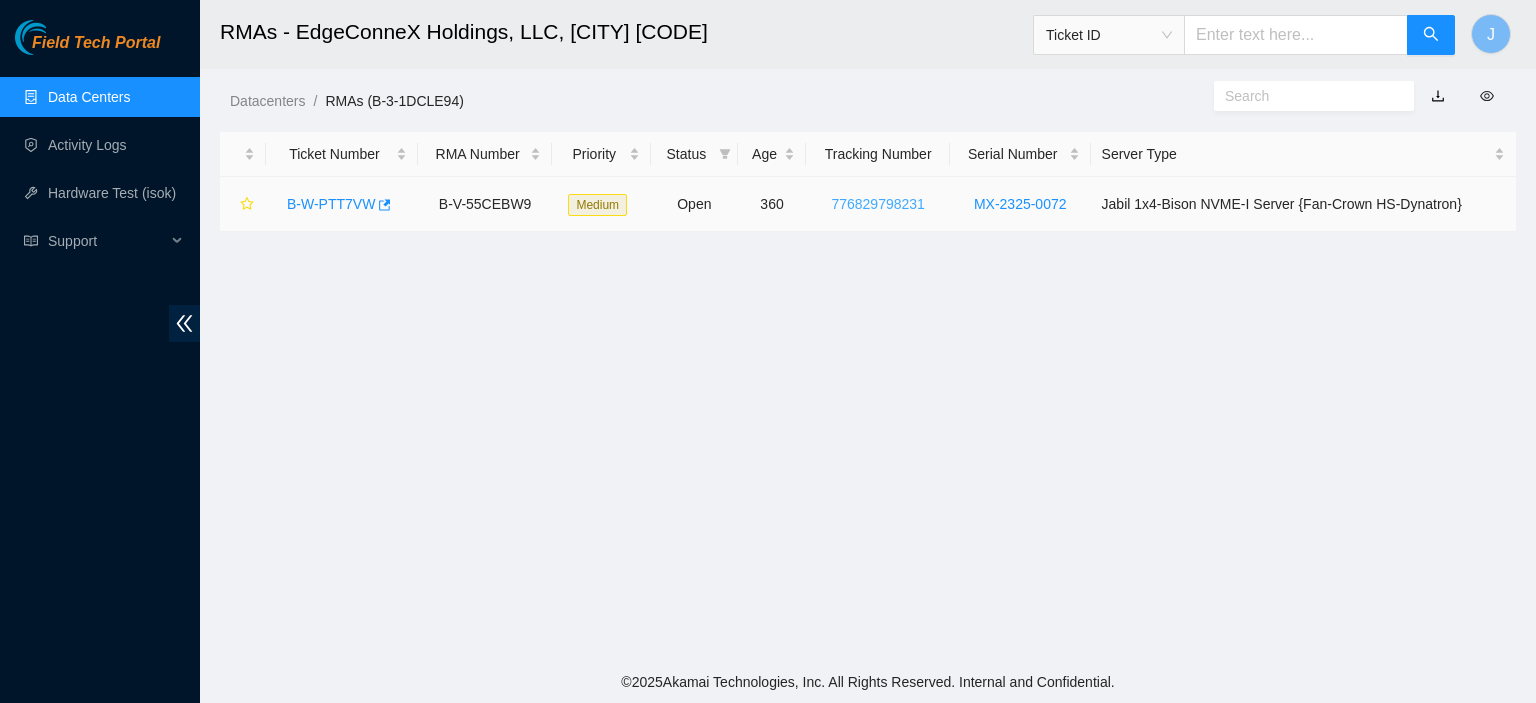 click on "776829798231" at bounding box center (877, 204) 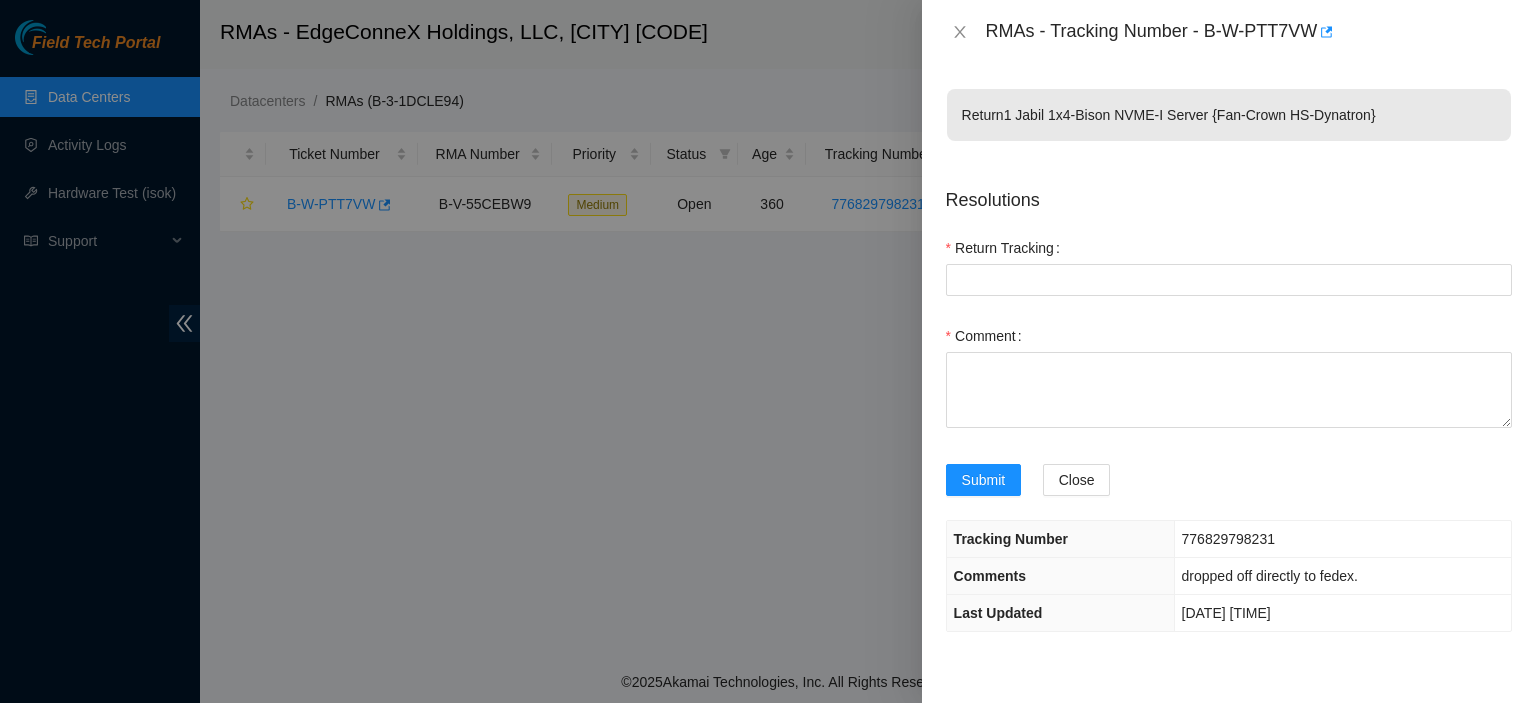 click on "776829798231" at bounding box center (1342, 539) 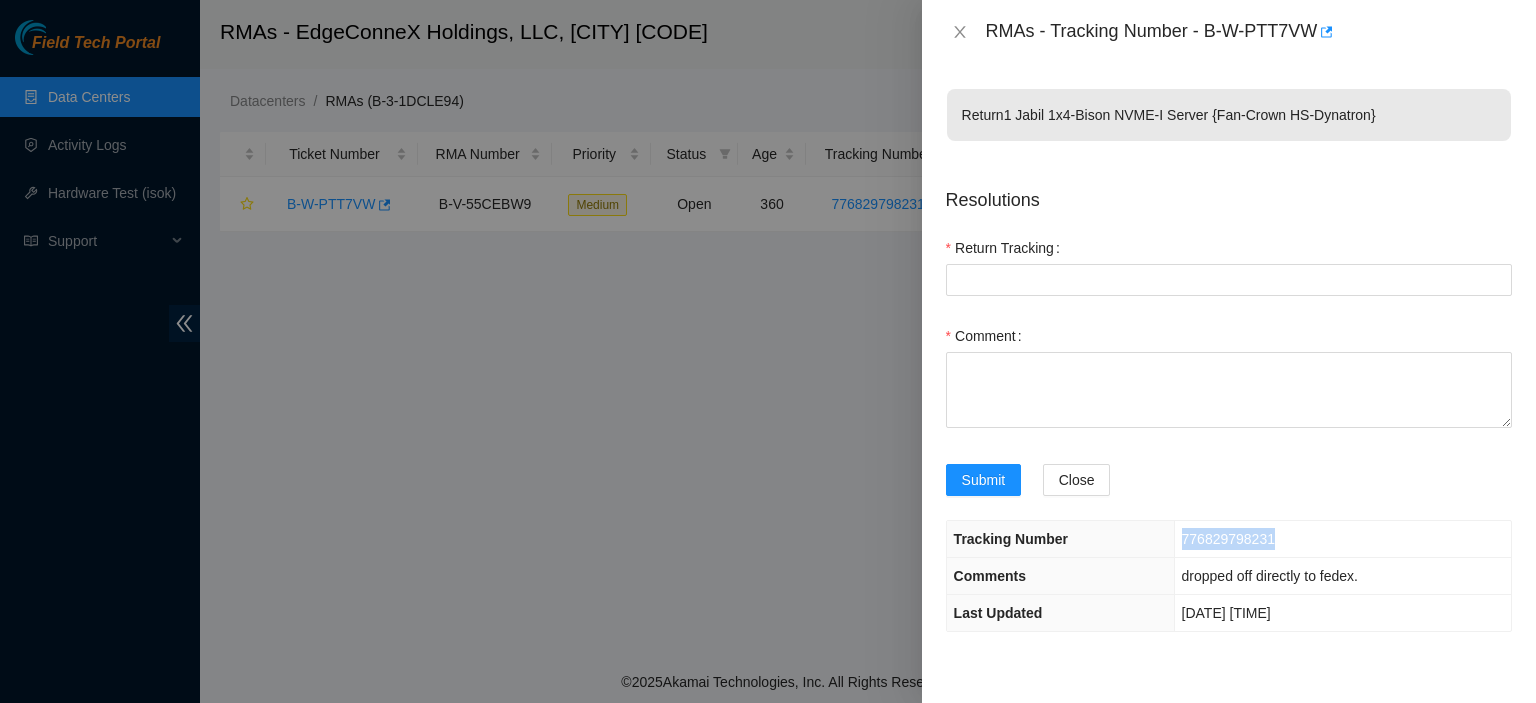 click on "776829798231" at bounding box center (1342, 539) 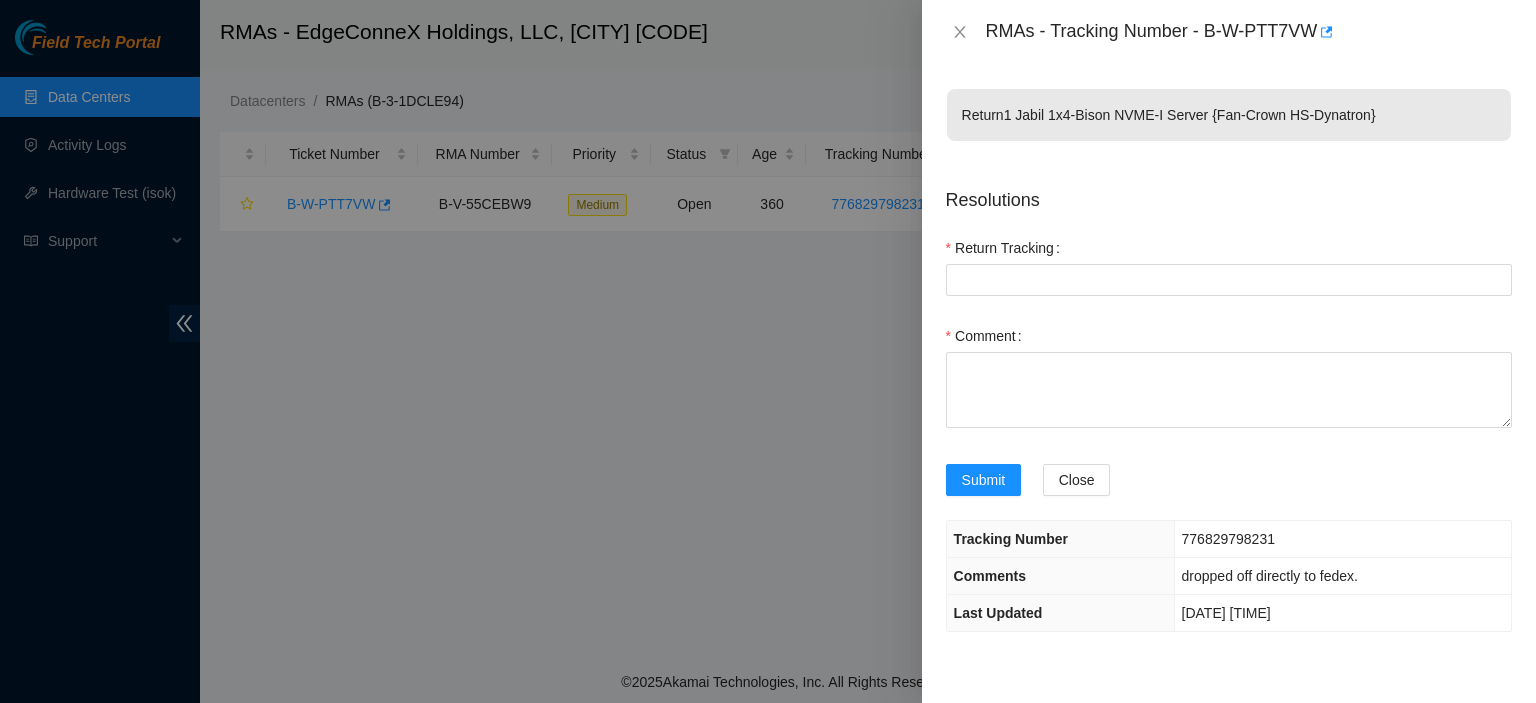 click on "Return  1   Jabil 1x4-Bison NVME-I Server {Fan-Crown HS-Dynatron} Resolutions Return Tracking Comment Submit Close Tracking Number 776829798231 Comments dropped off directly to fedex. Last Updated 10-07-2025 15:17:23" at bounding box center (1229, 383) 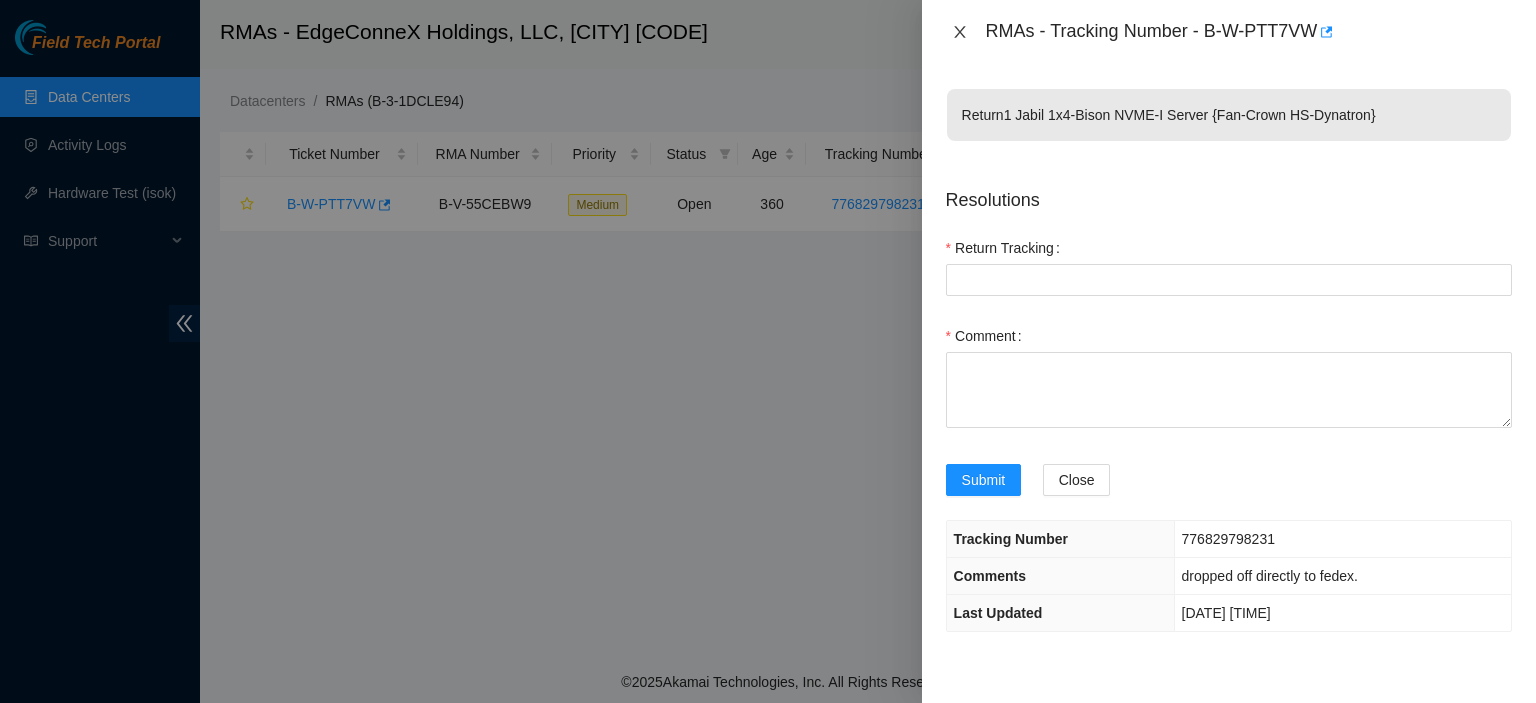 click 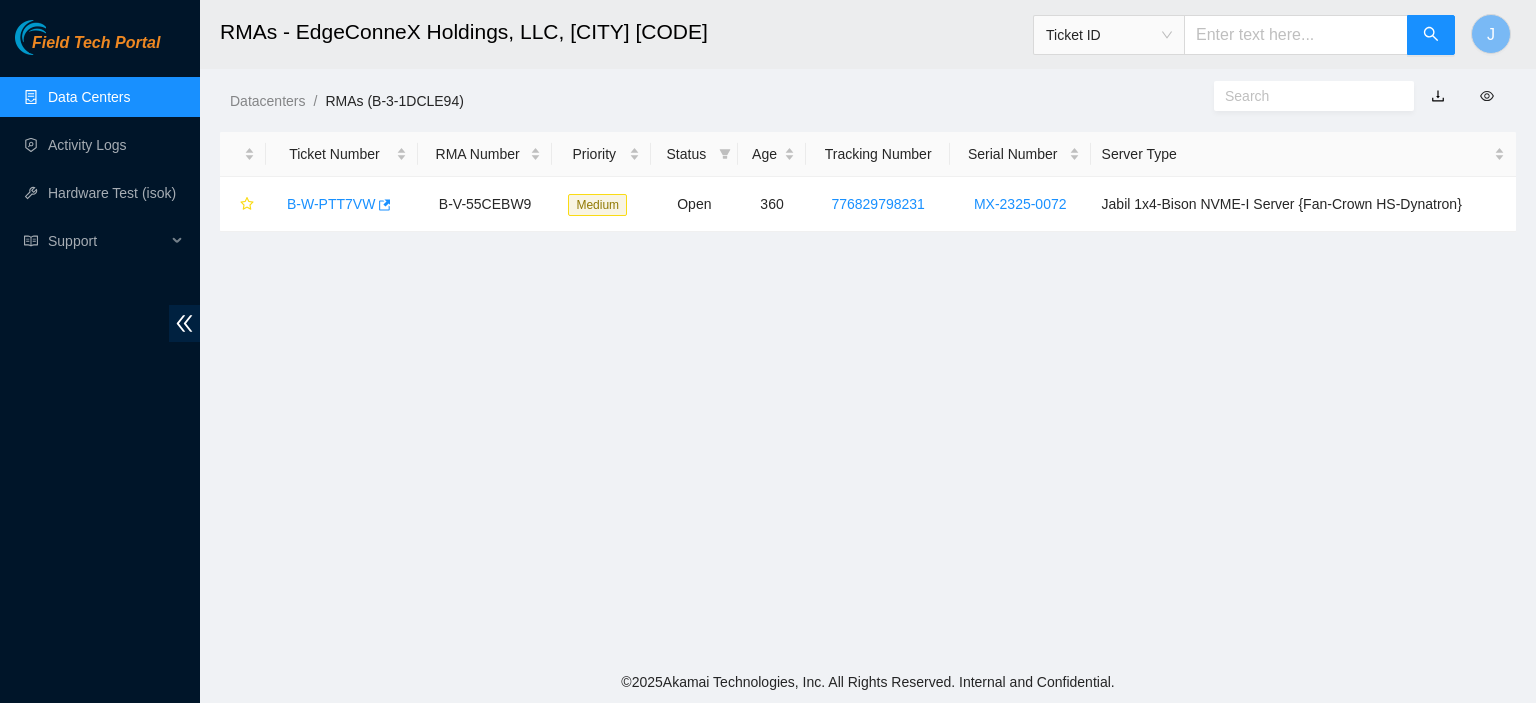 click on "Data Centers" at bounding box center (89, 97) 